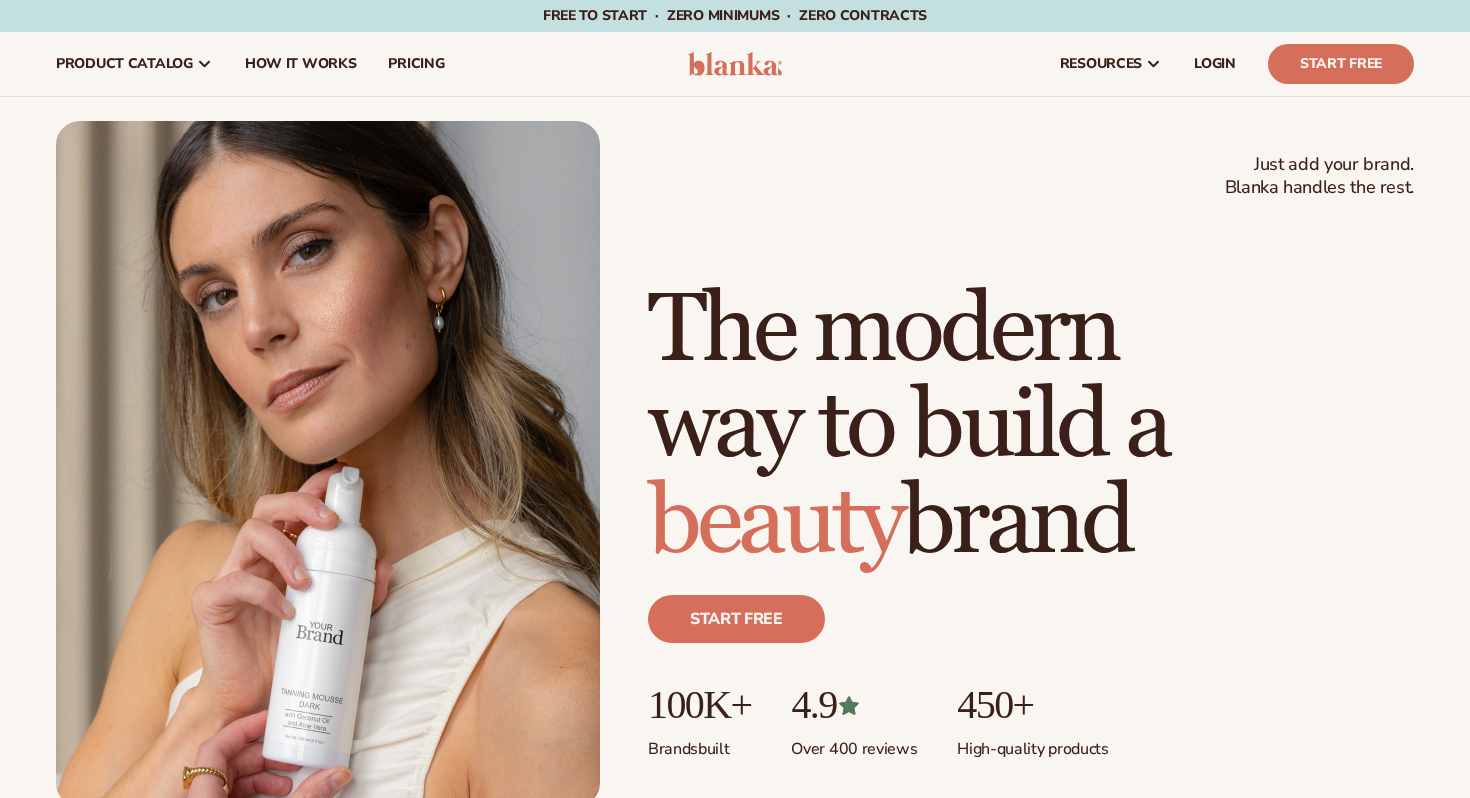 click on "Just add your brand. Blanka handles the rest.
beauty,skin care,wellness,makeup
The modern  way to build a  beauty  brand
Start free
100K+
Brands  built
4.9
Over 400 reviews
450+
High-quality products" at bounding box center (735, 464) 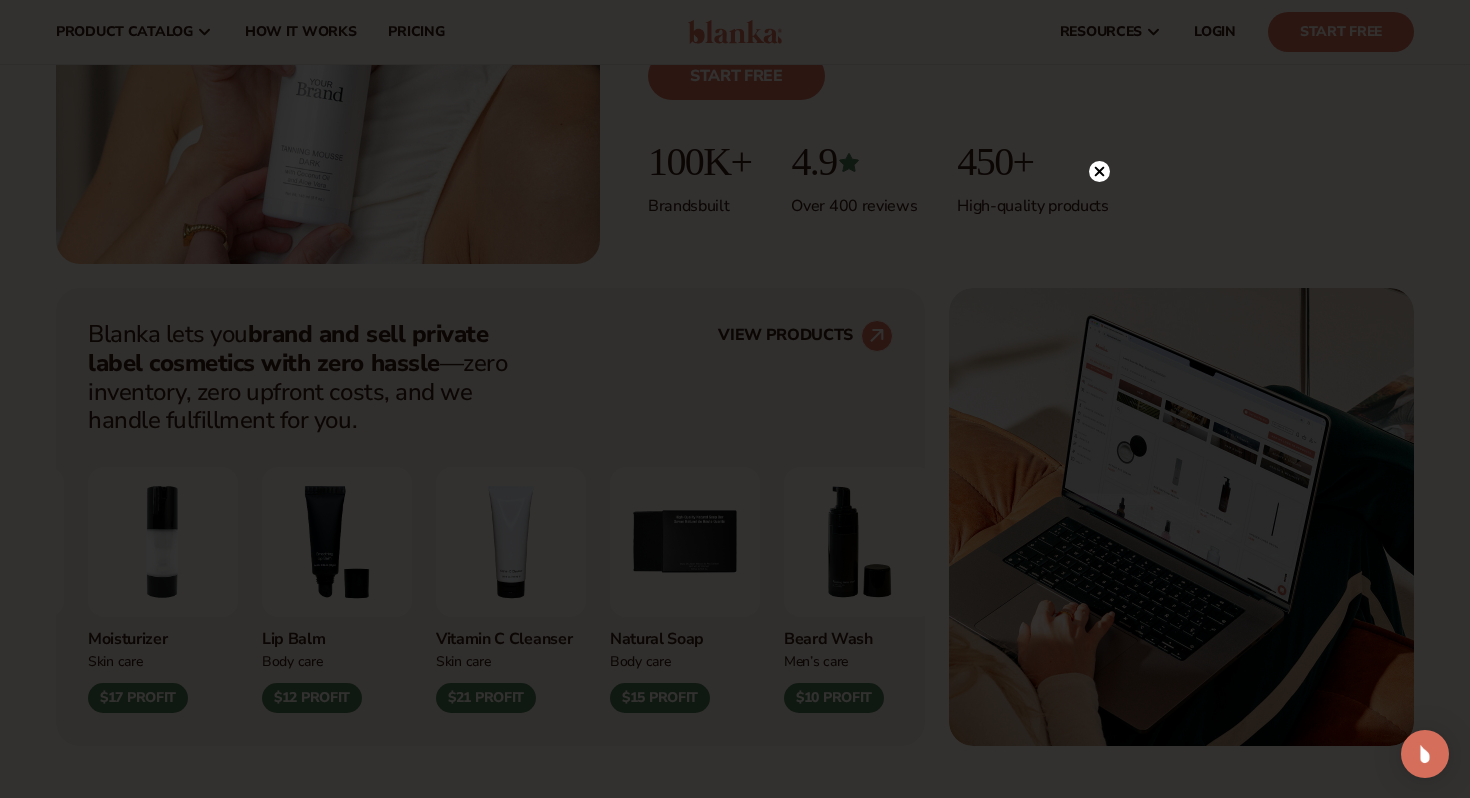 scroll, scrollTop: 534, scrollLeft: 0, axis: vertical 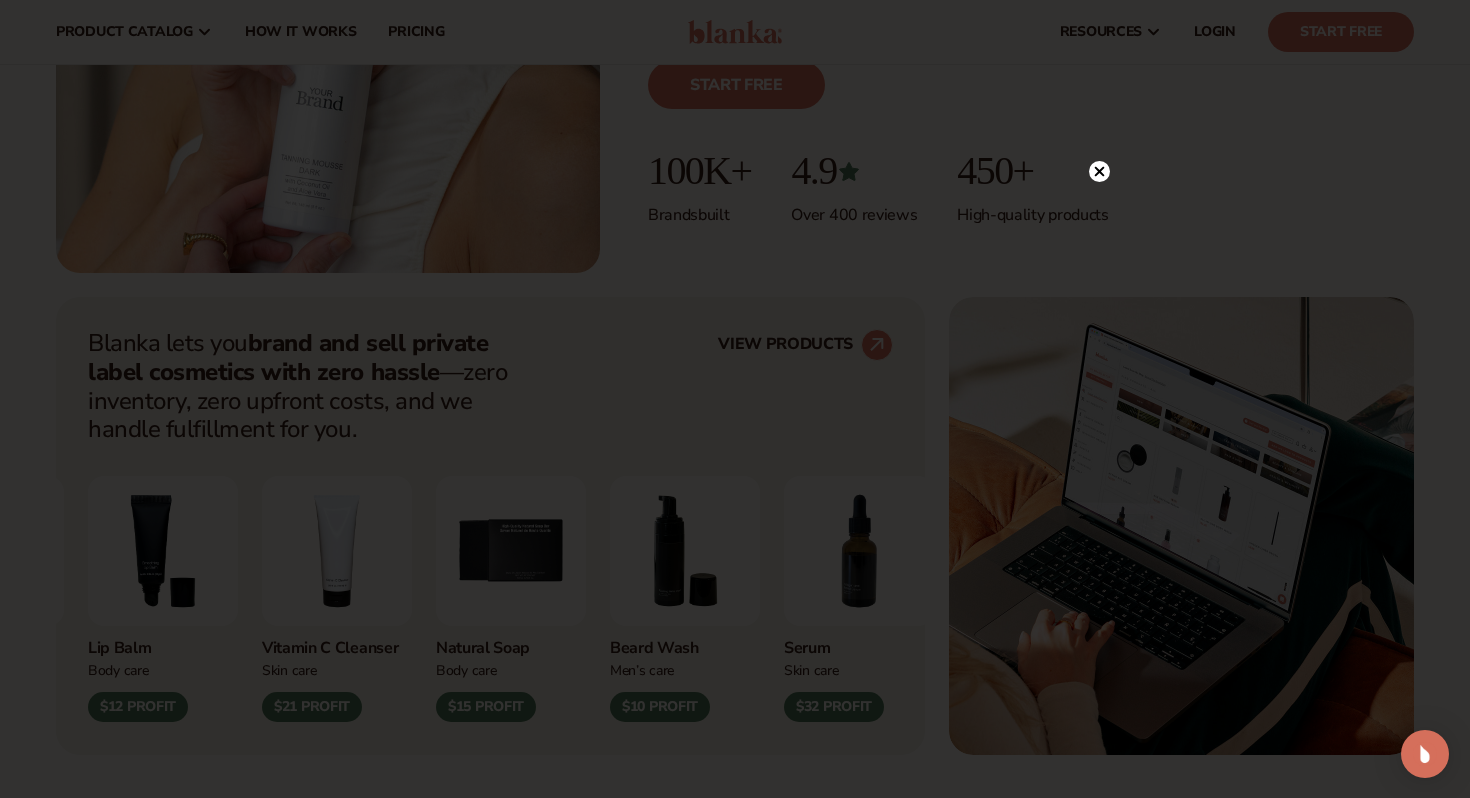 click 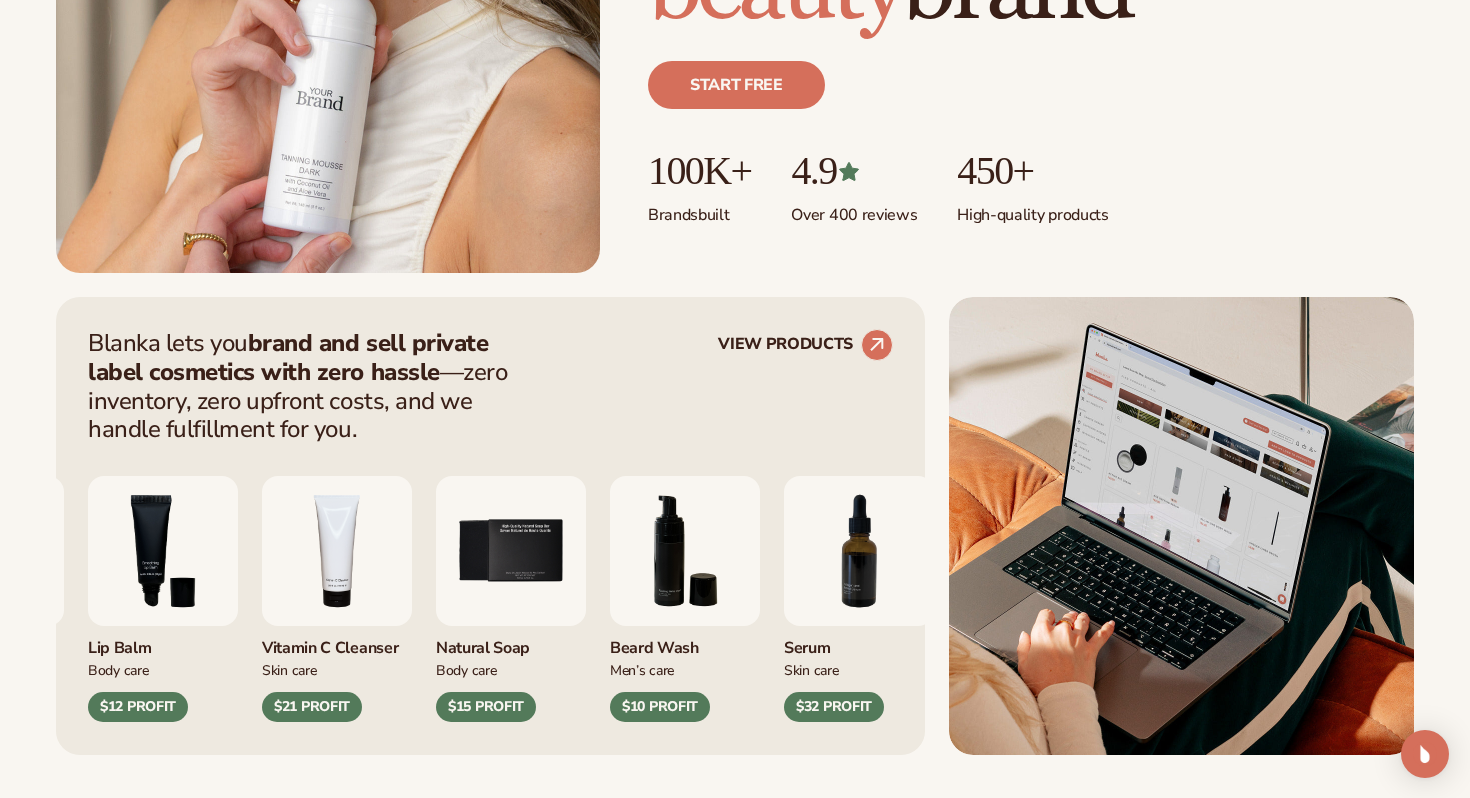 scroll, scrollTop: 0, scrollLeft: 0, axis: both 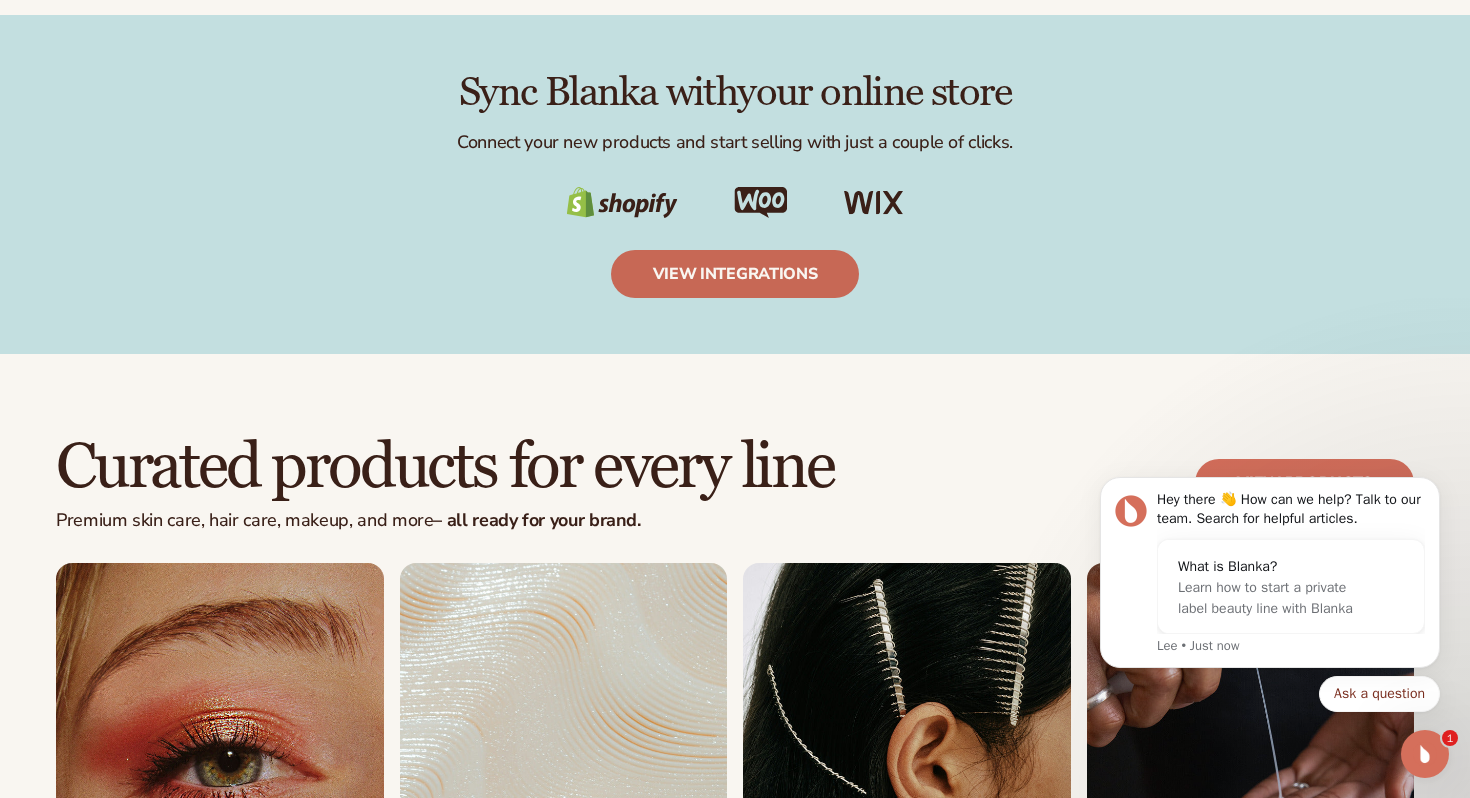 click on "view integrations" at bounding box center [735, 274] 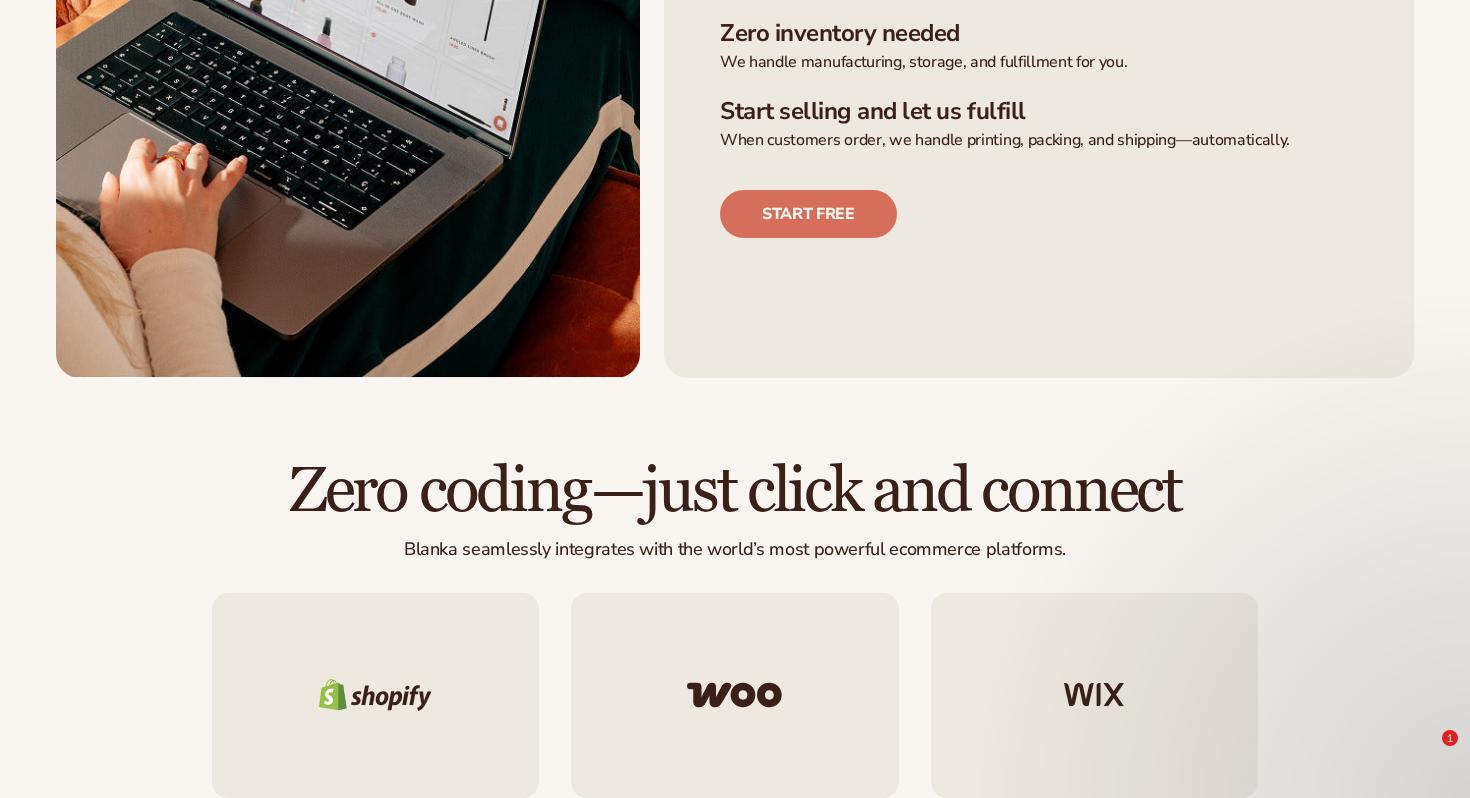 scroll, scrollTop: 965, scrollLeft: 0, axis: vertical 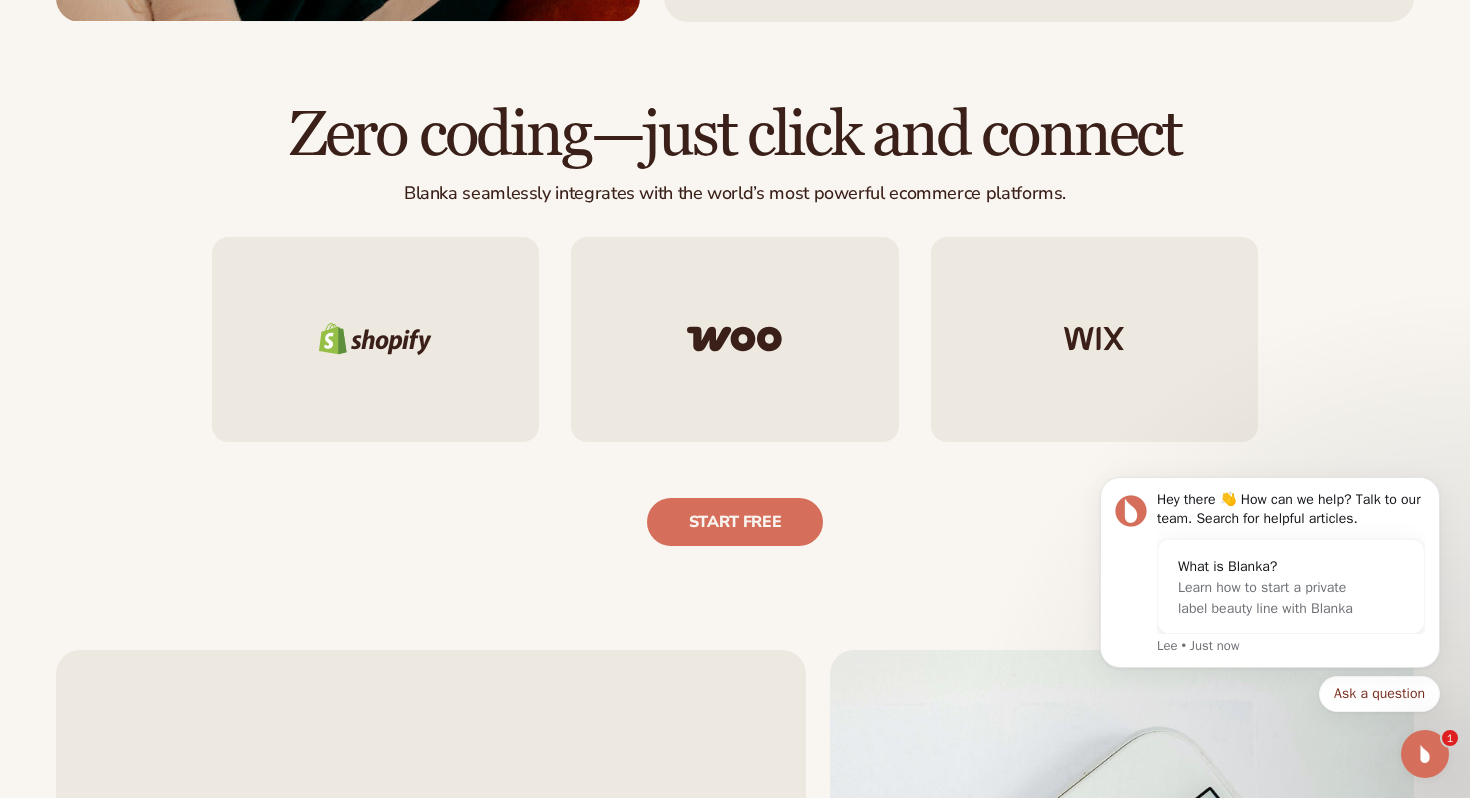 click at bounding box center [375, 339] 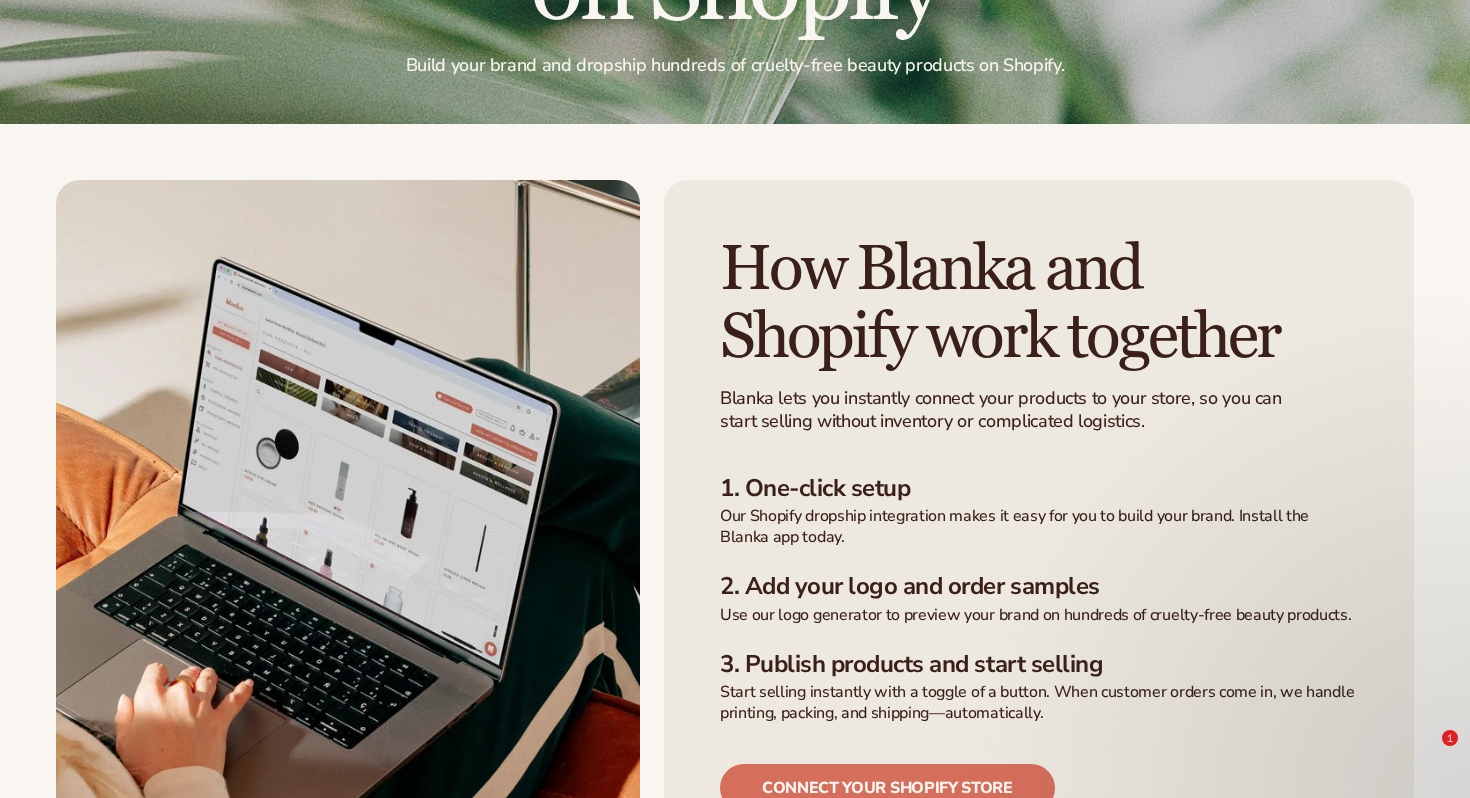 scroll, scrollTop: 386, scrollLeft: 0, axis: vertical 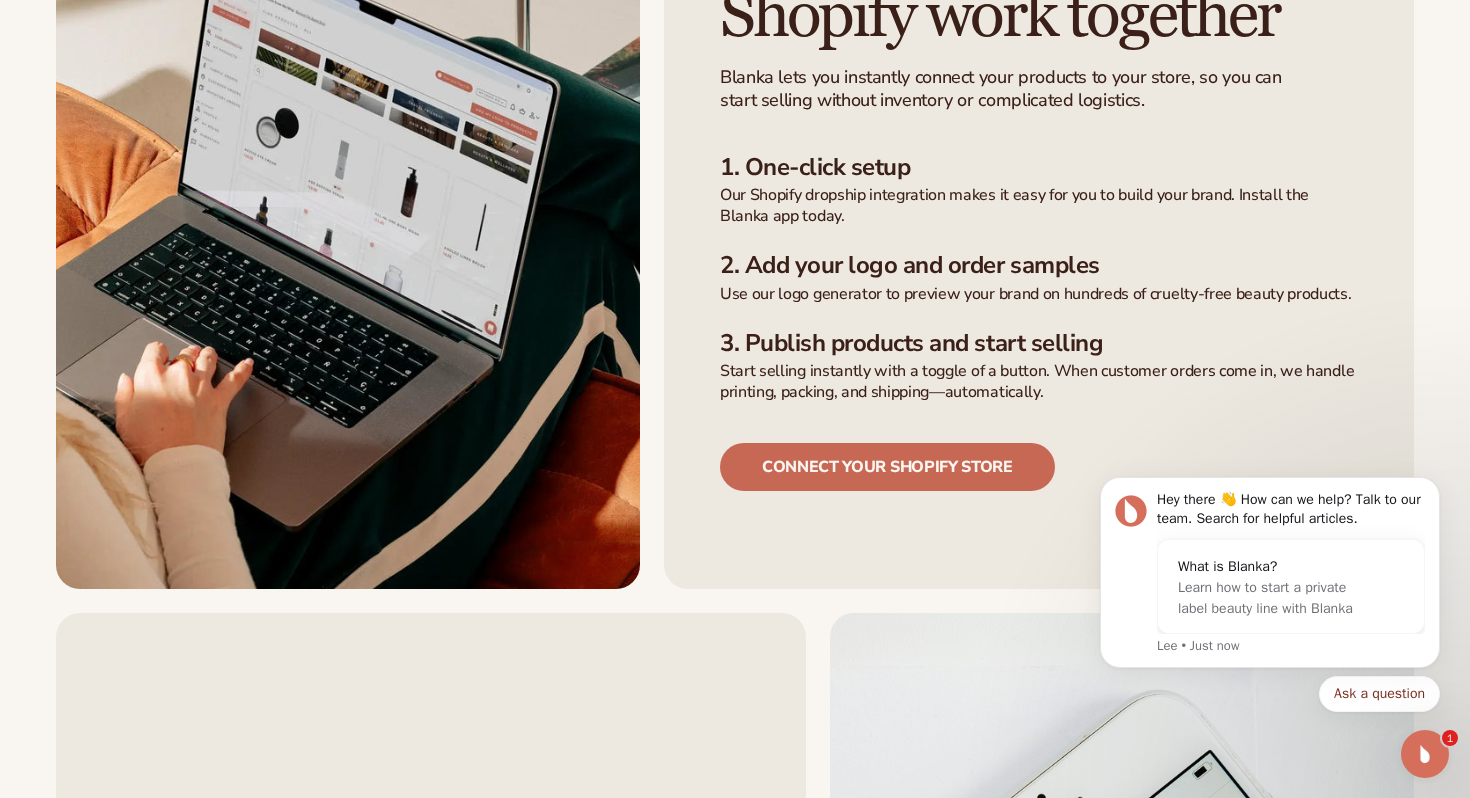 click on "Connect your shopify store" at bounding box center (887, 467) 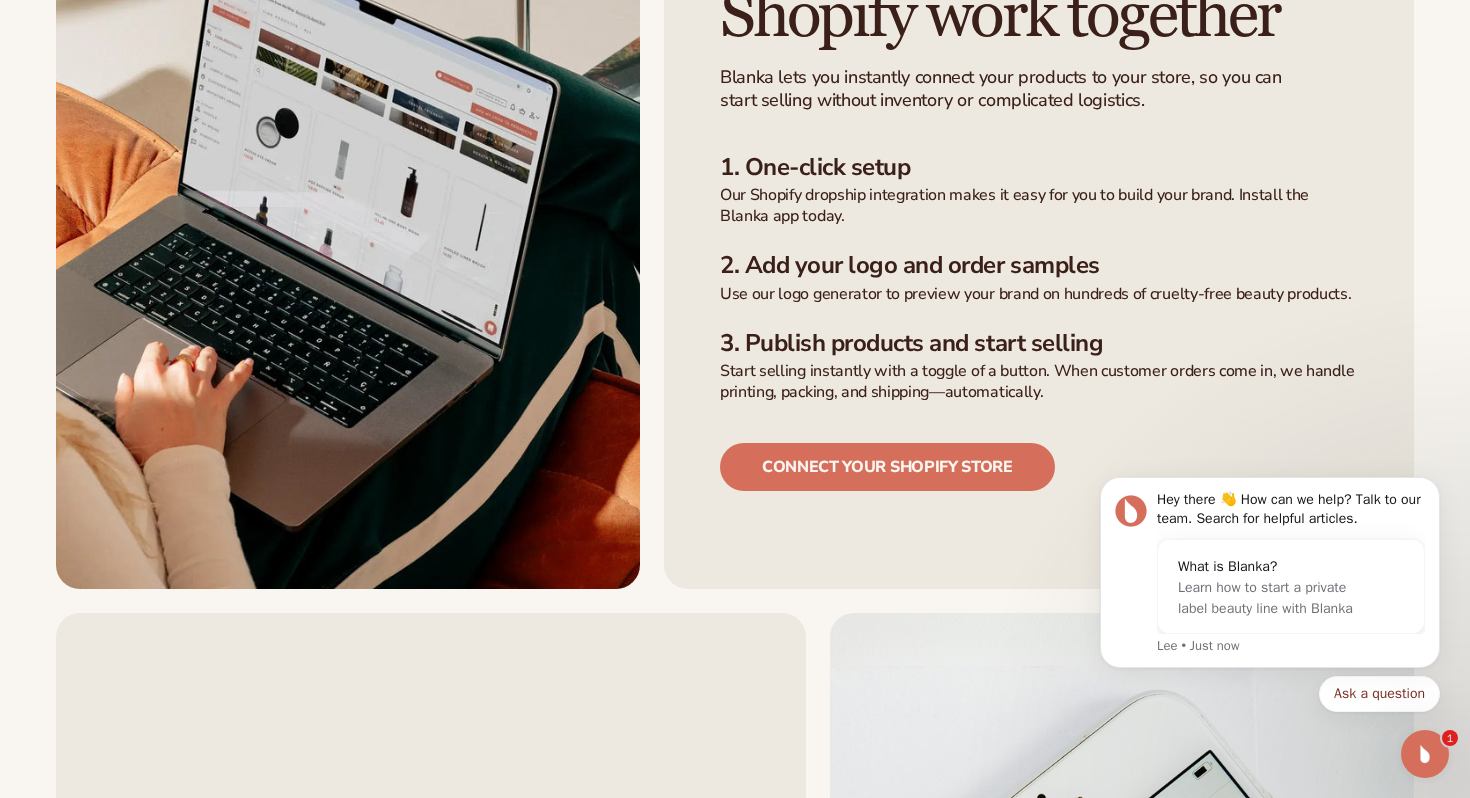 click on "2. Add your logo and order samples" at bounding box center [1039, 265] 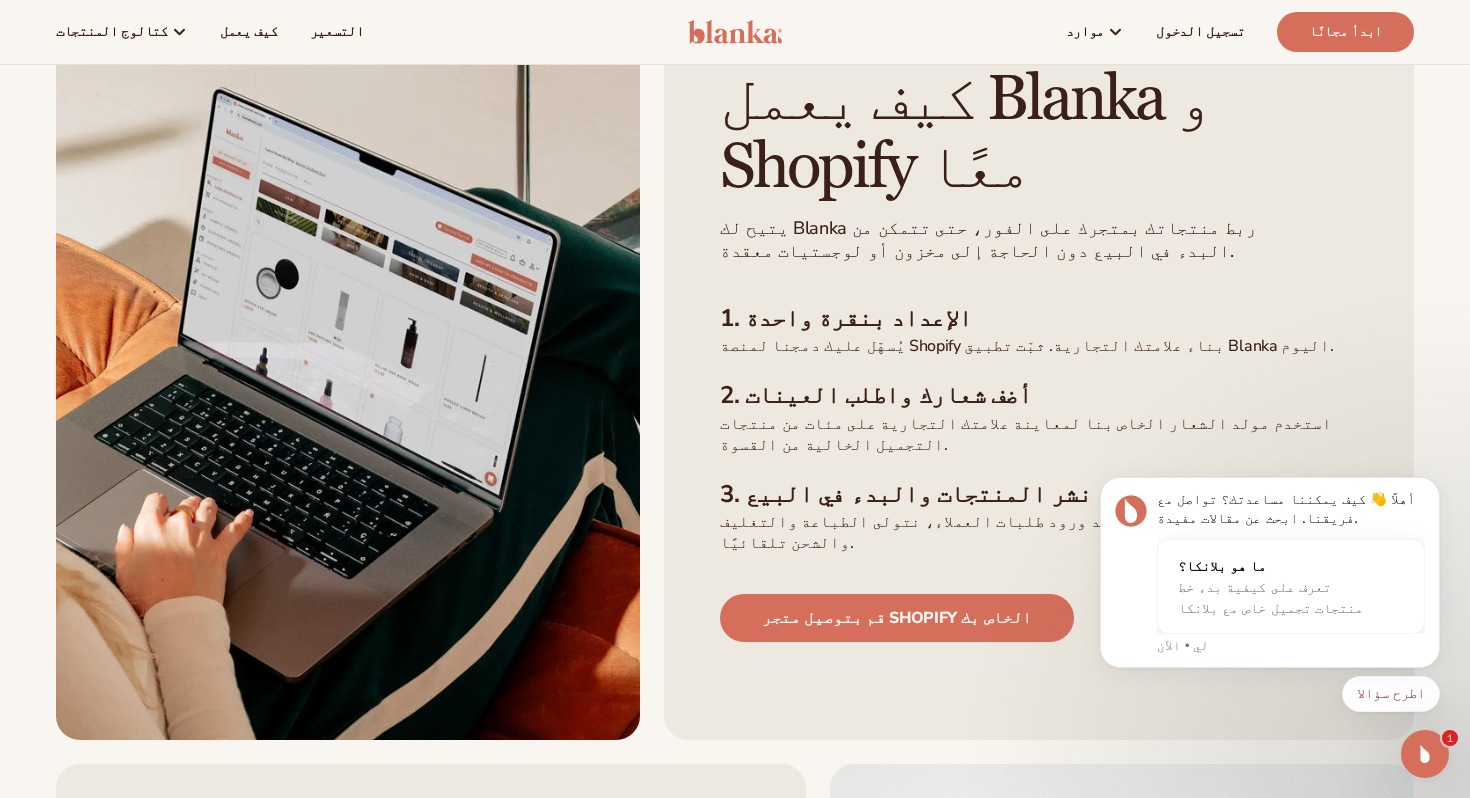 scroll, scrollTop: 450, scrollLeft: 0, axis: vertical 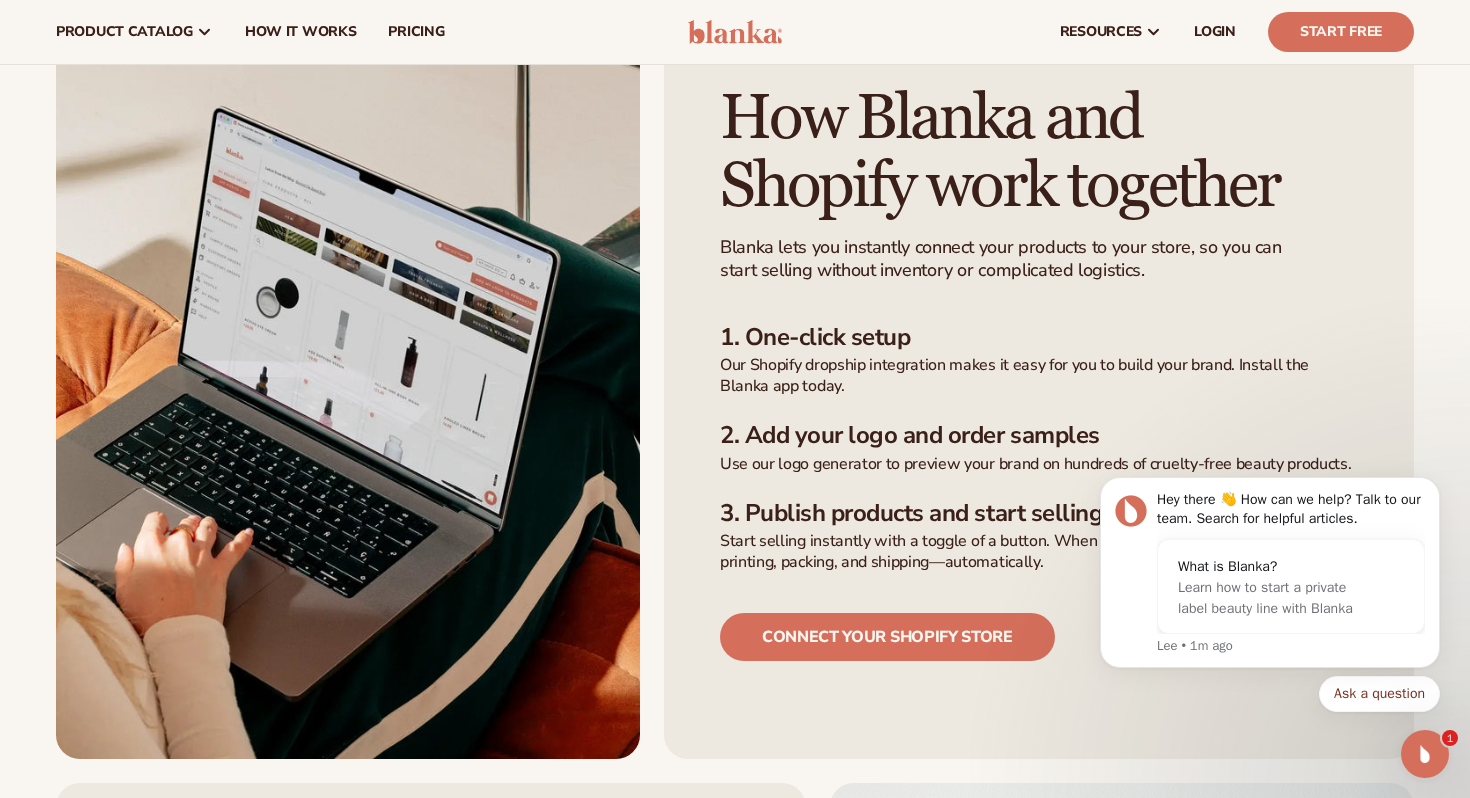 click on "product catalog
Private label products
The Lab by Blanka" at bounding box center [354, 32] 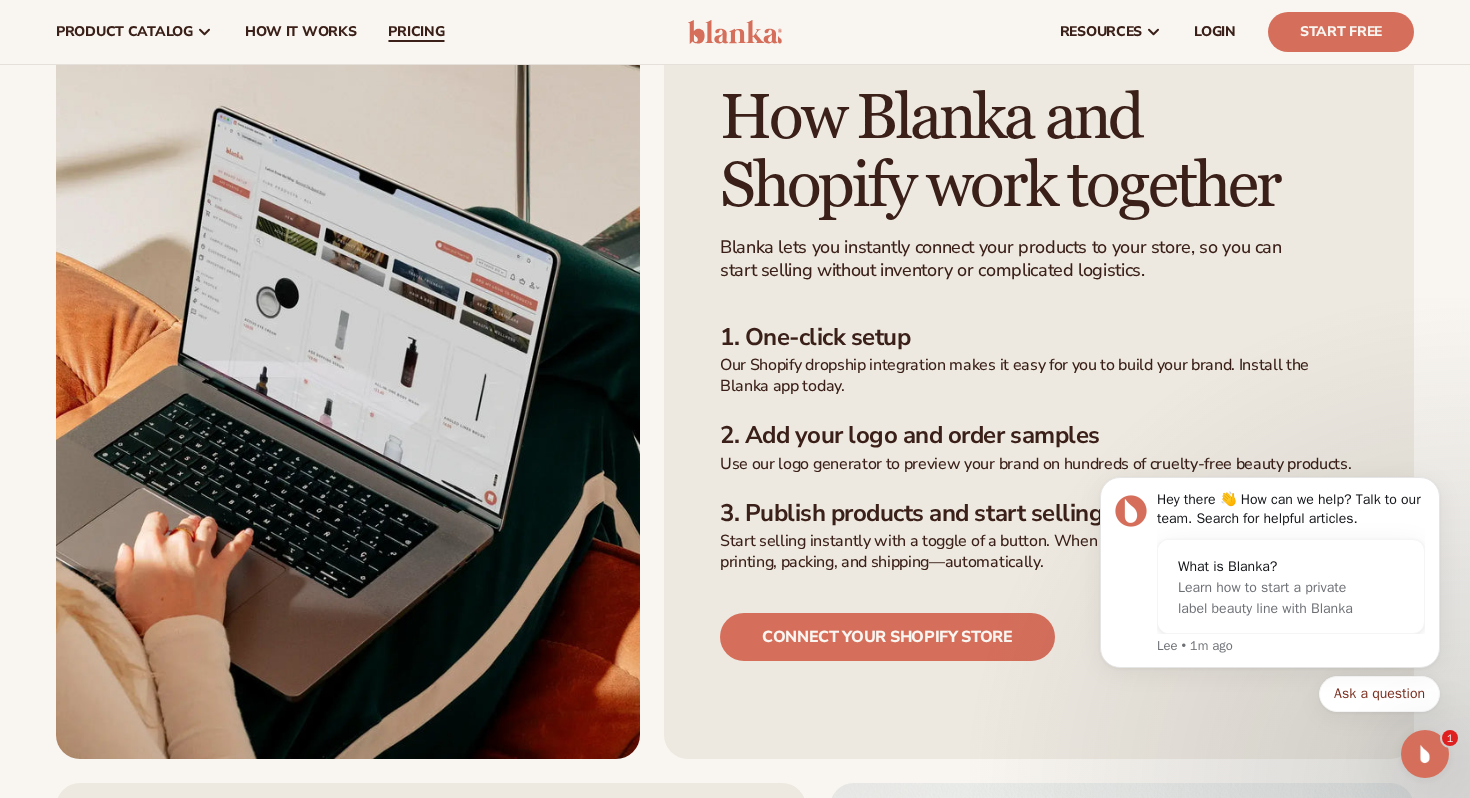 click on "pricing" at bounding box center (416, 32) 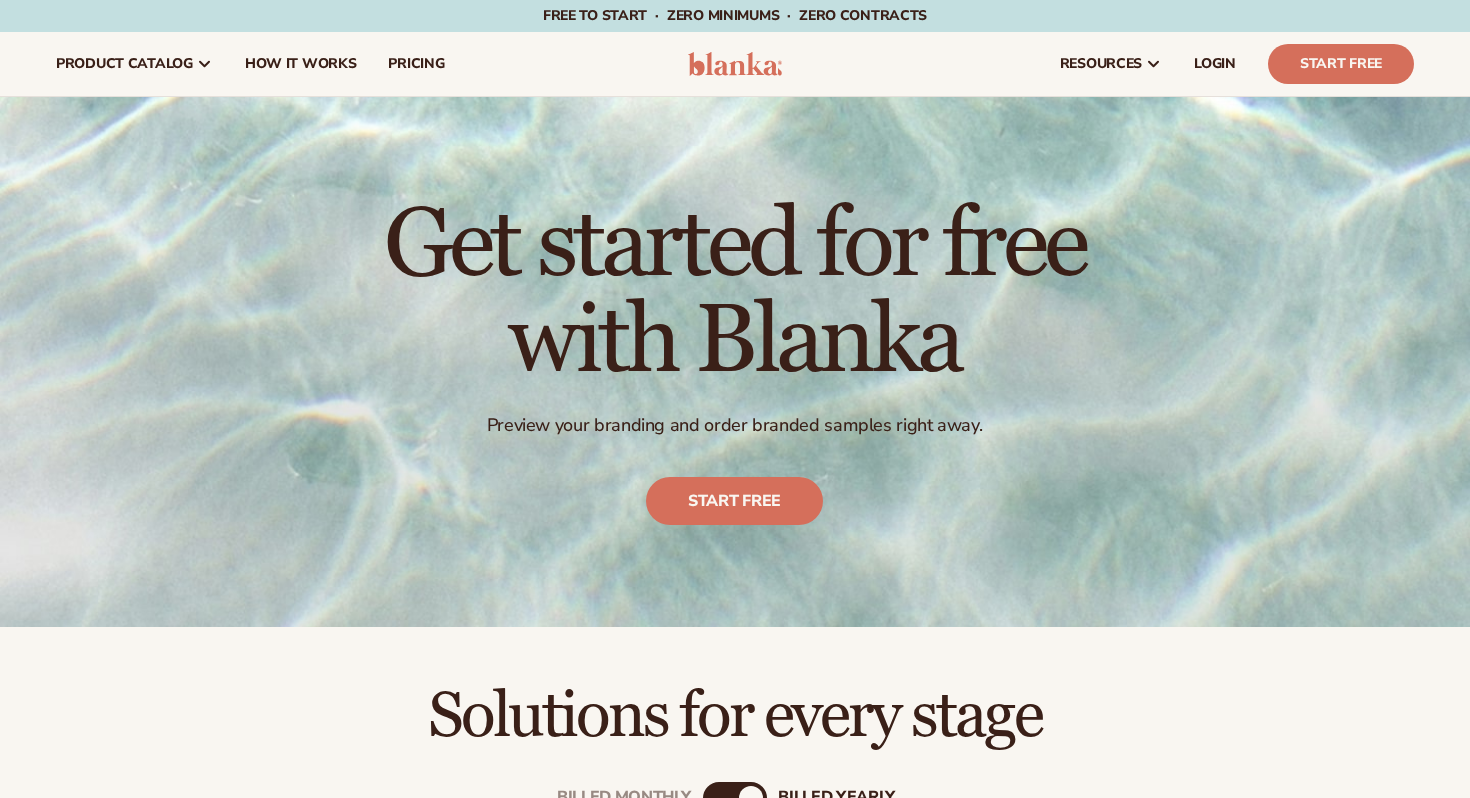 scroll, scrollTop: 0, scrollLeft: 0, axis: both 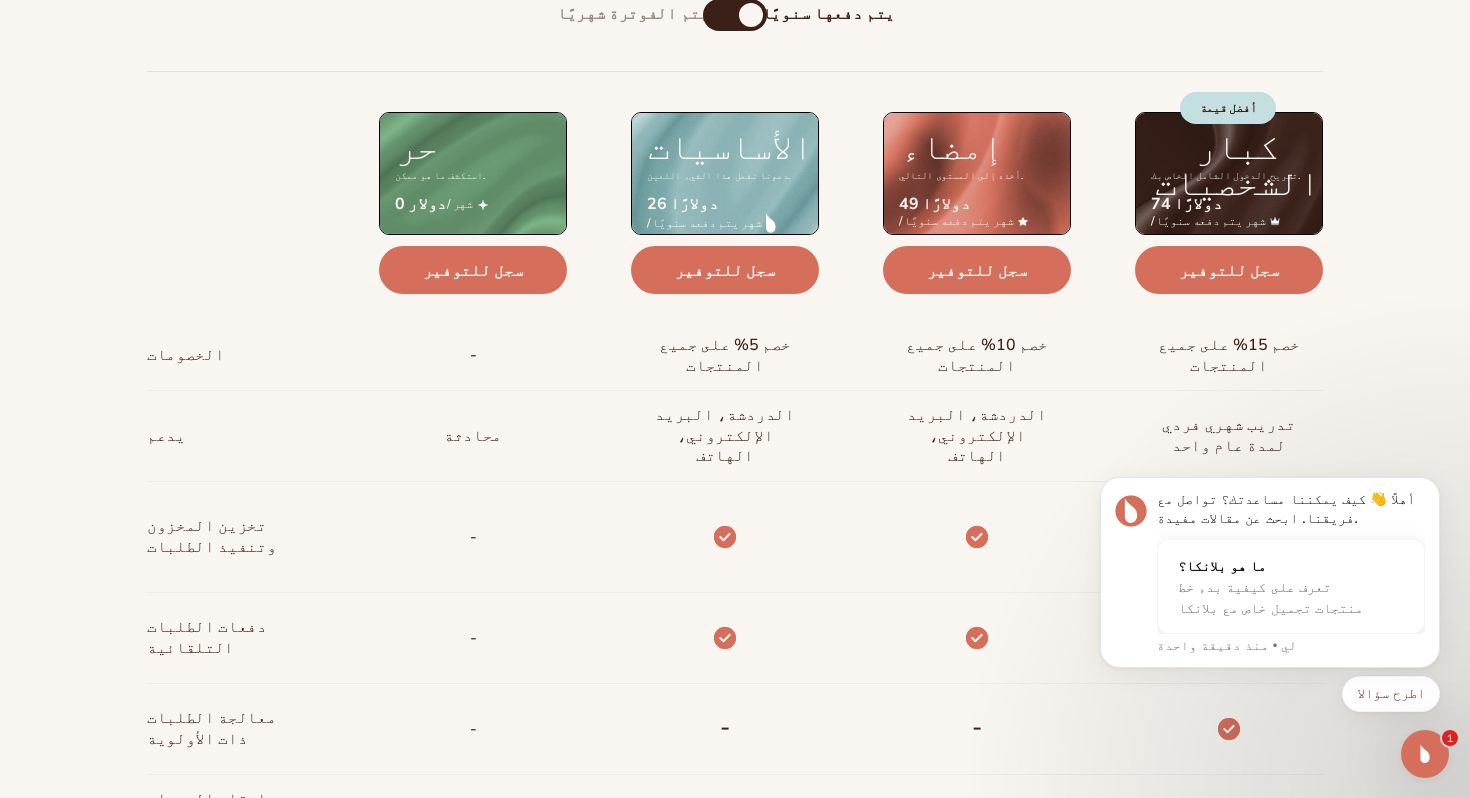 click on "يتم الفوترة شهريًا
يتم دفعها سنويًا
Billed Monthly
billed Yearly
الخصومات
يدعم
تخزين المخزون    وتنفيذ الطلبات
دفعات الطلبات التلقائية
معالجة الطلبات ذات الأولوية
ملحقات العبوات ذات العلامة التجارية
متجر Shopify جاهز" at bounding box center [735, 640] 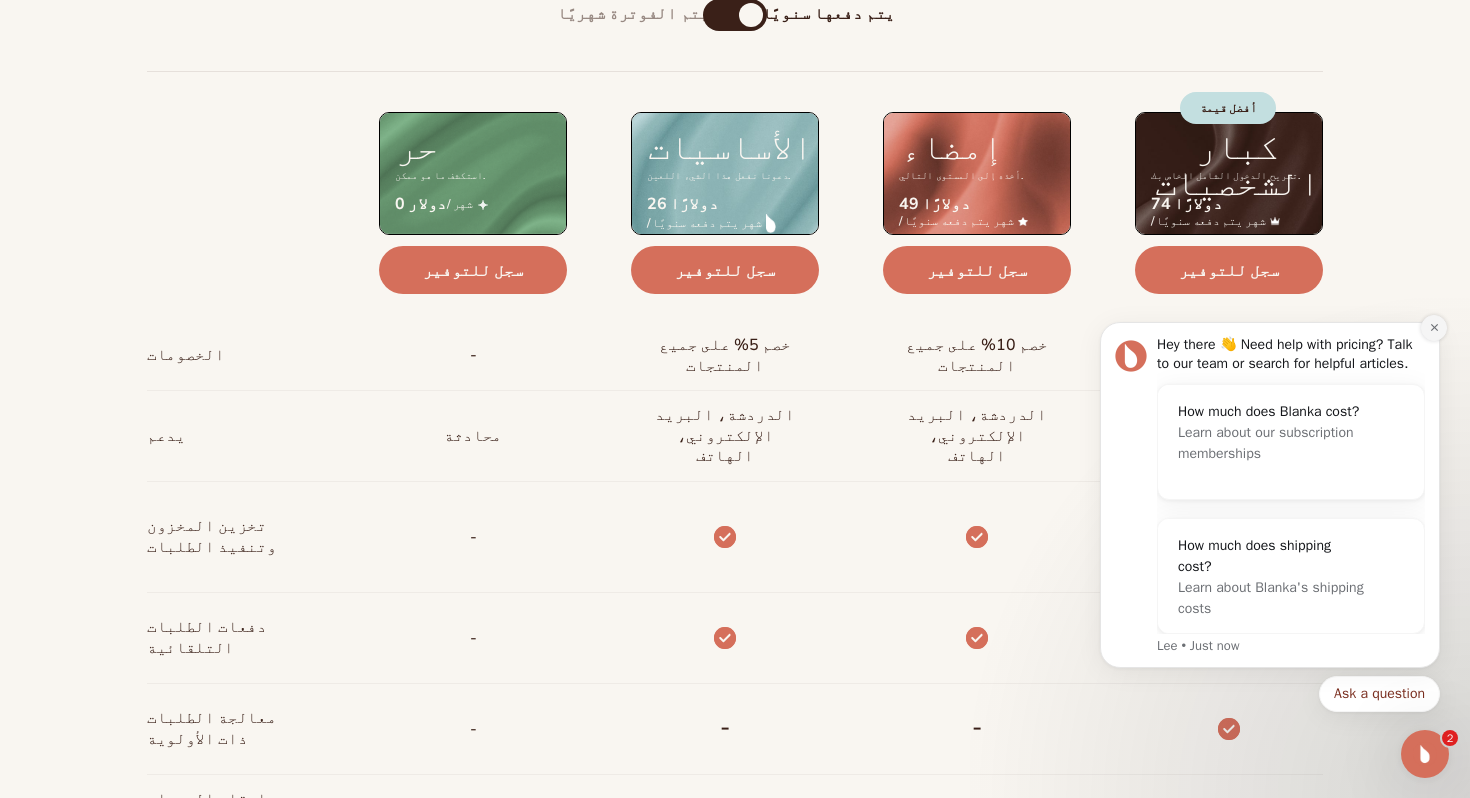 click 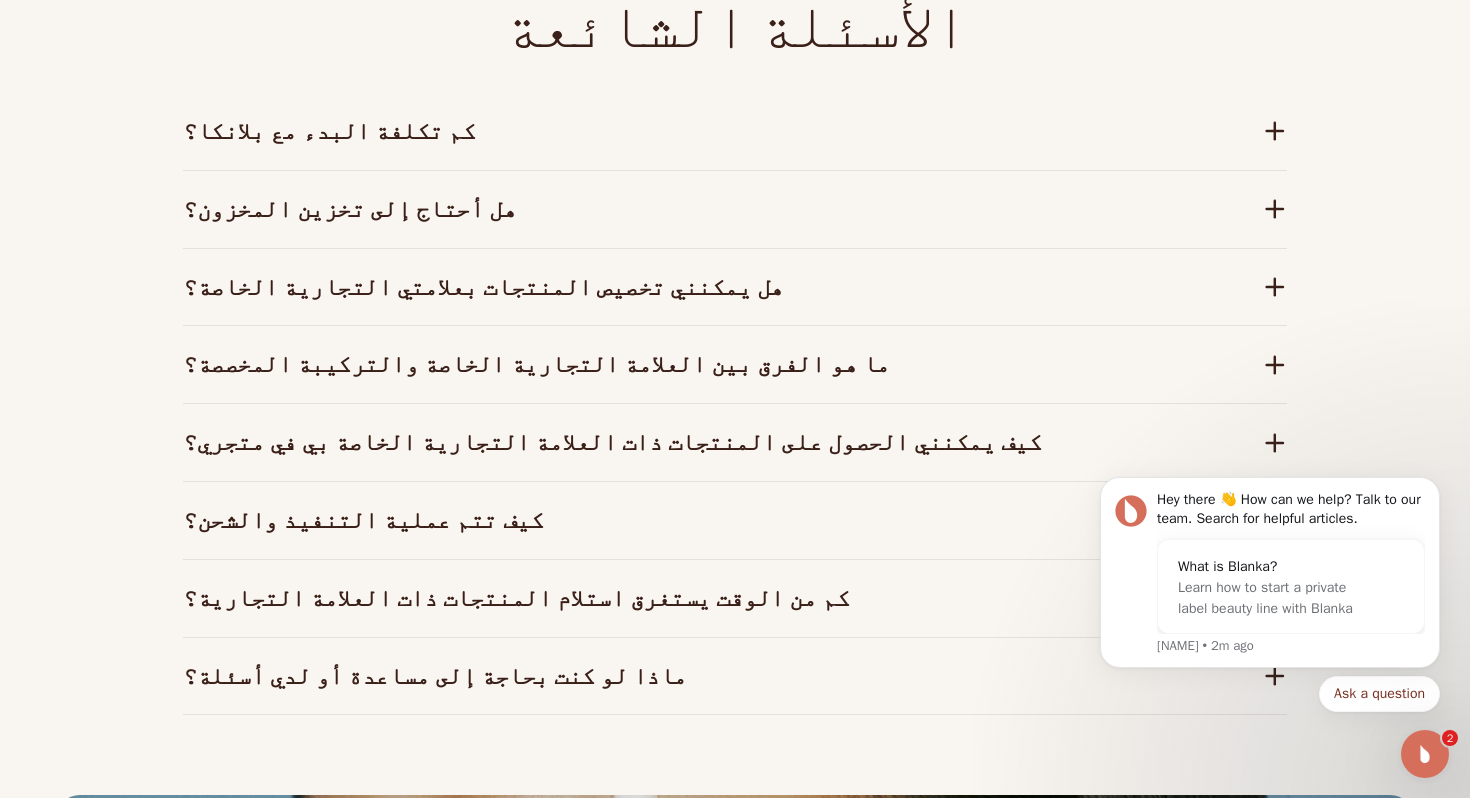 scroll, scrollTop: 2950, scrollLeft: 0, axis: vertical 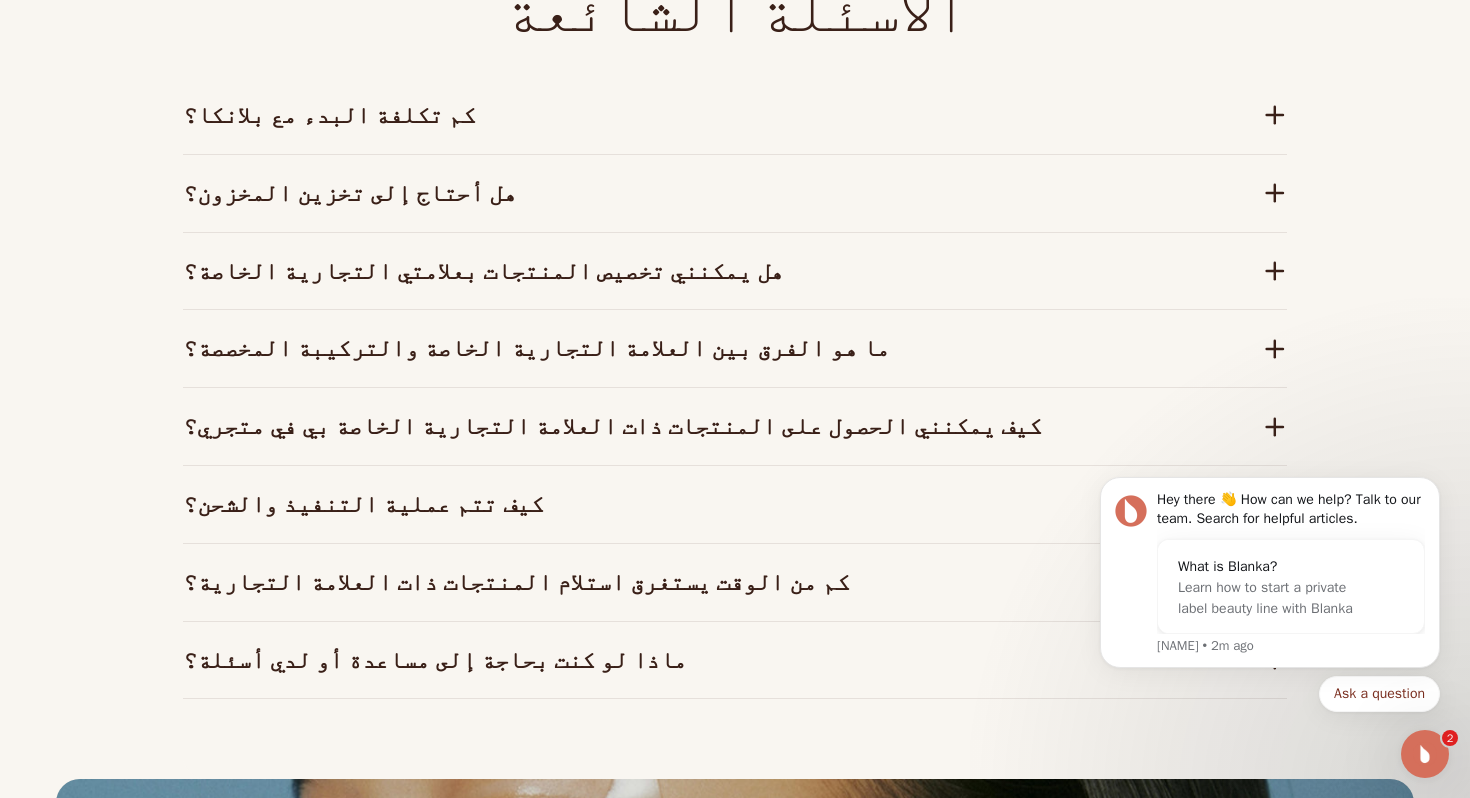 click 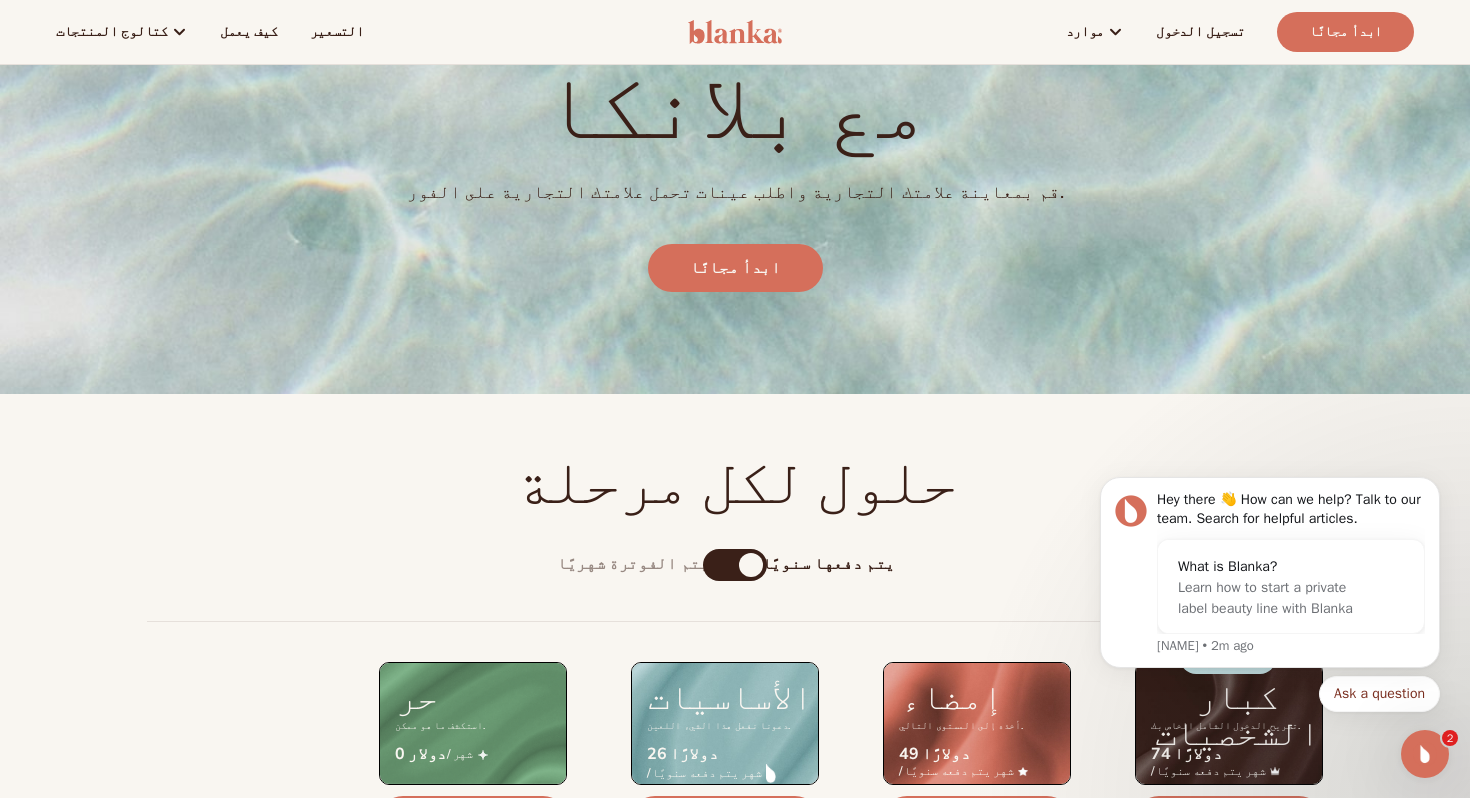 scroll, scrollTop: 0, scrollLeft: 0, axis: both 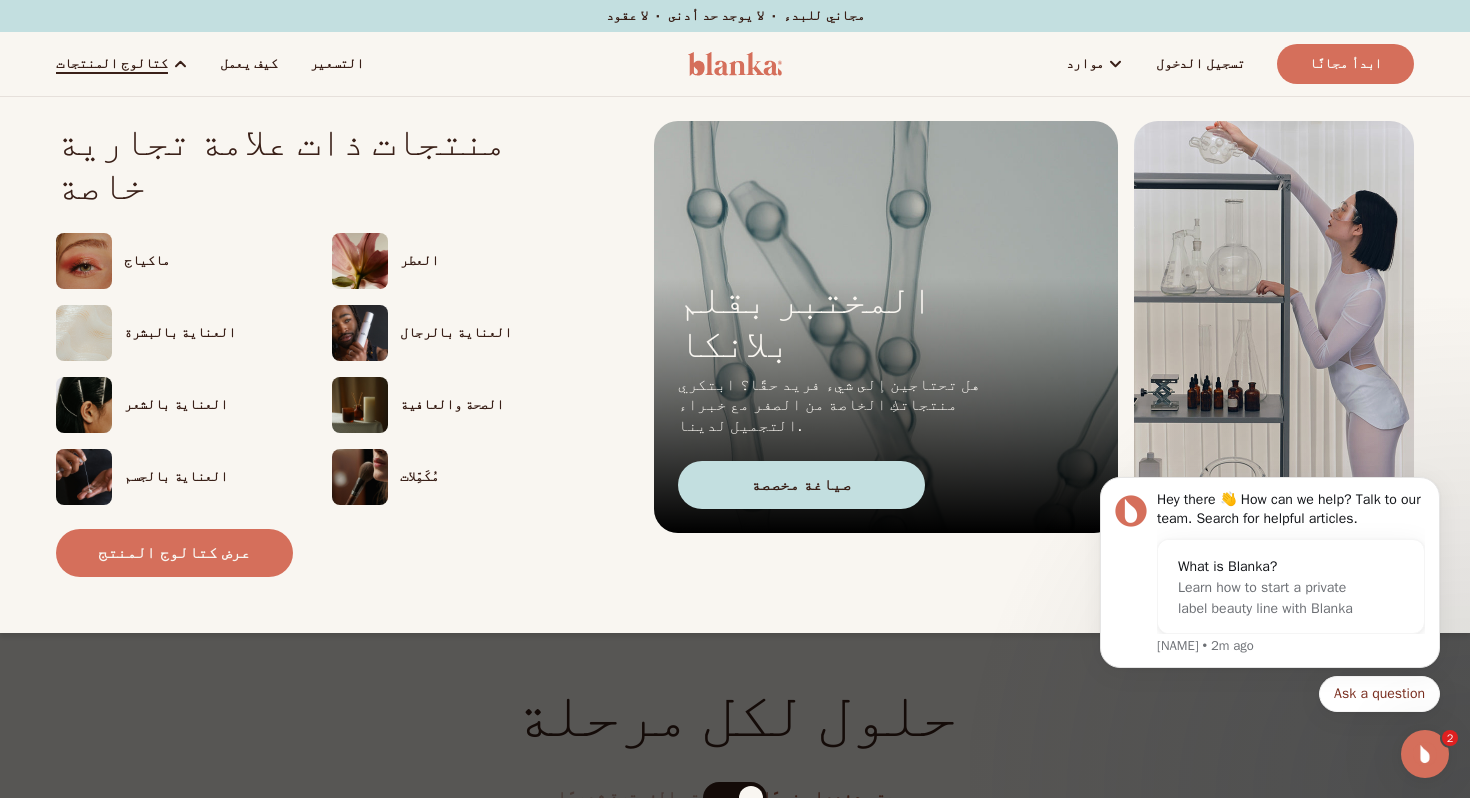 click on "العطر" at bounding box center (419, 260) 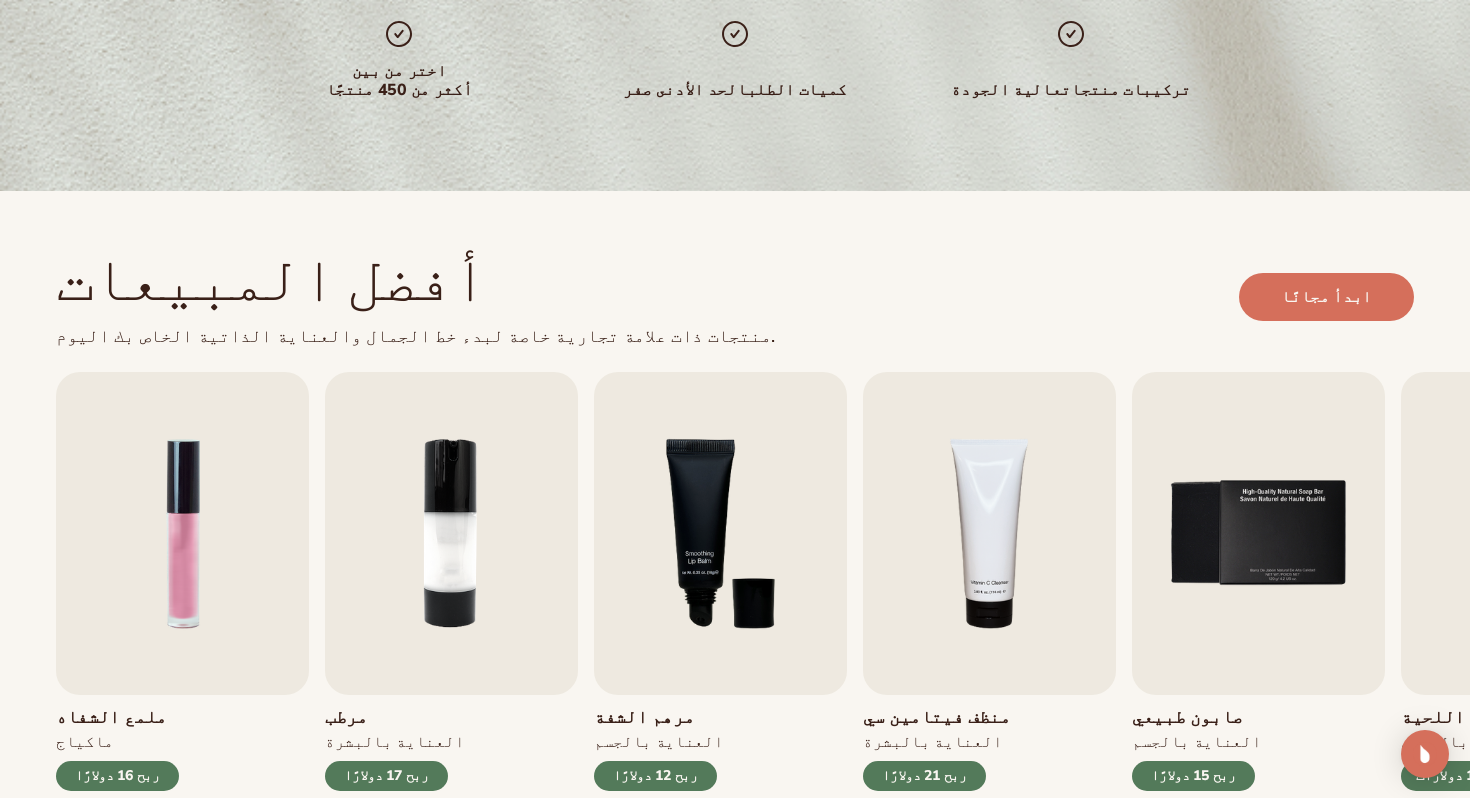 scroll, scrollTop: 518, scrollLeft: 0, axis: vertical 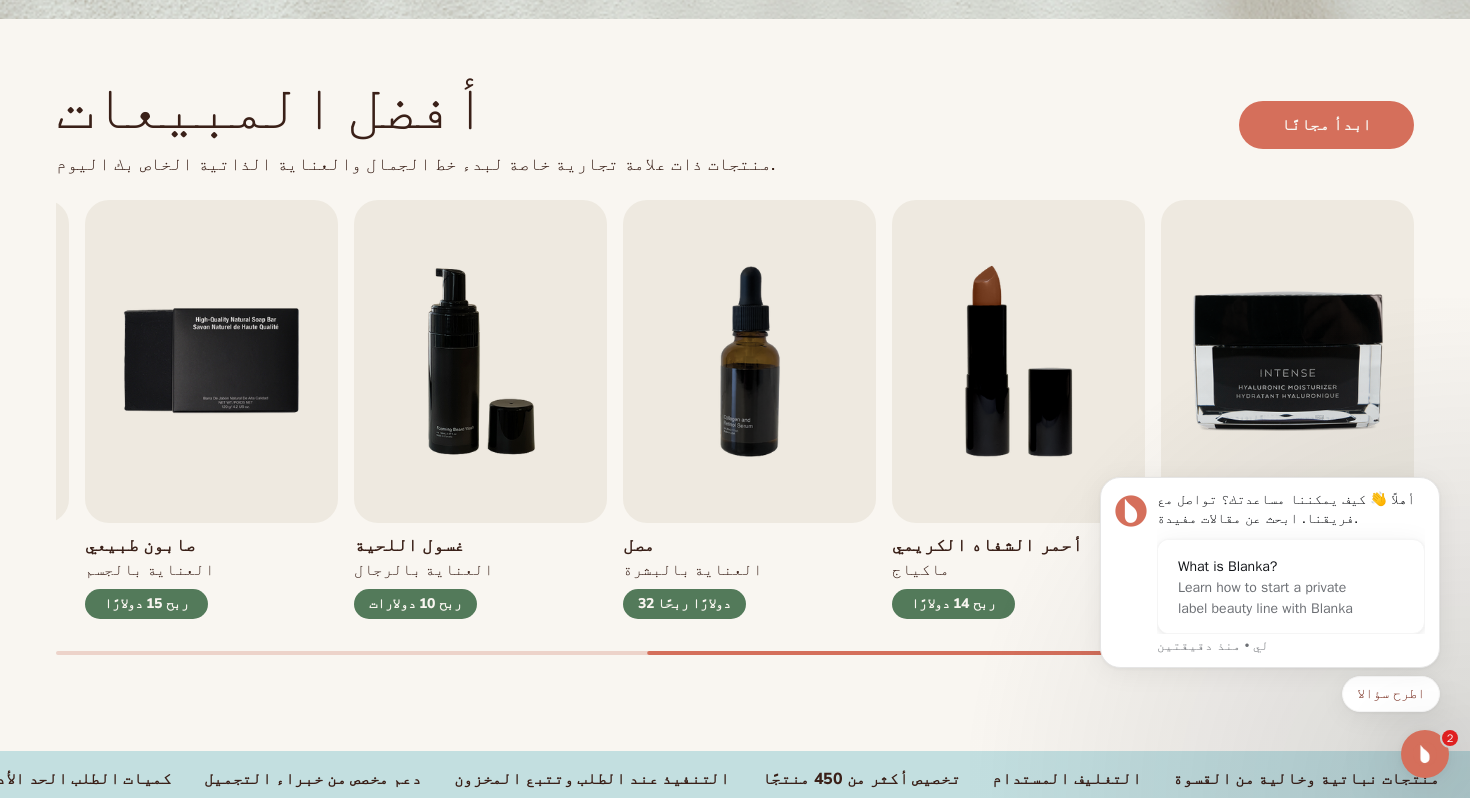 click on "مصل" at bounding box center [639, 545] 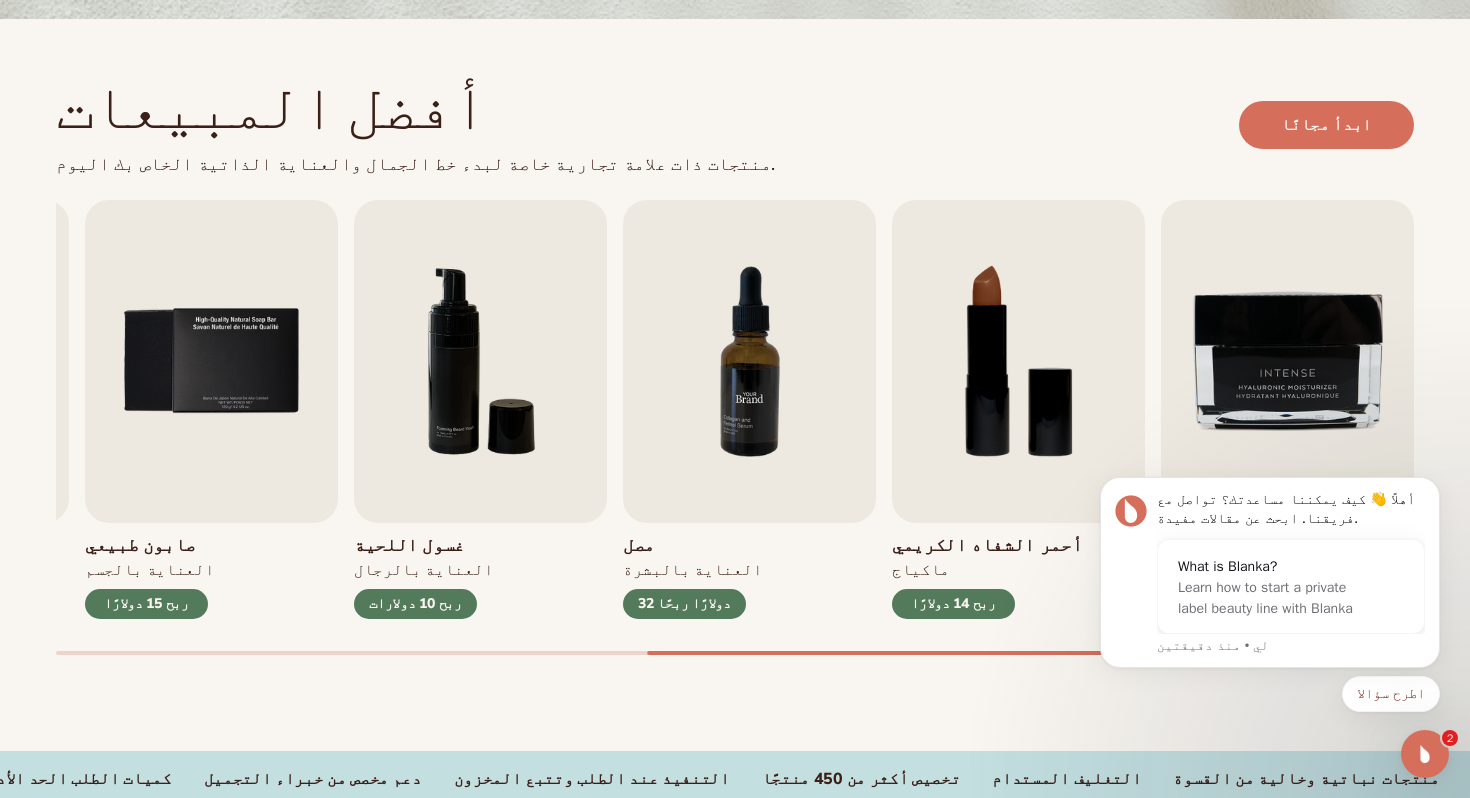 click at bounding box center [749, 361] 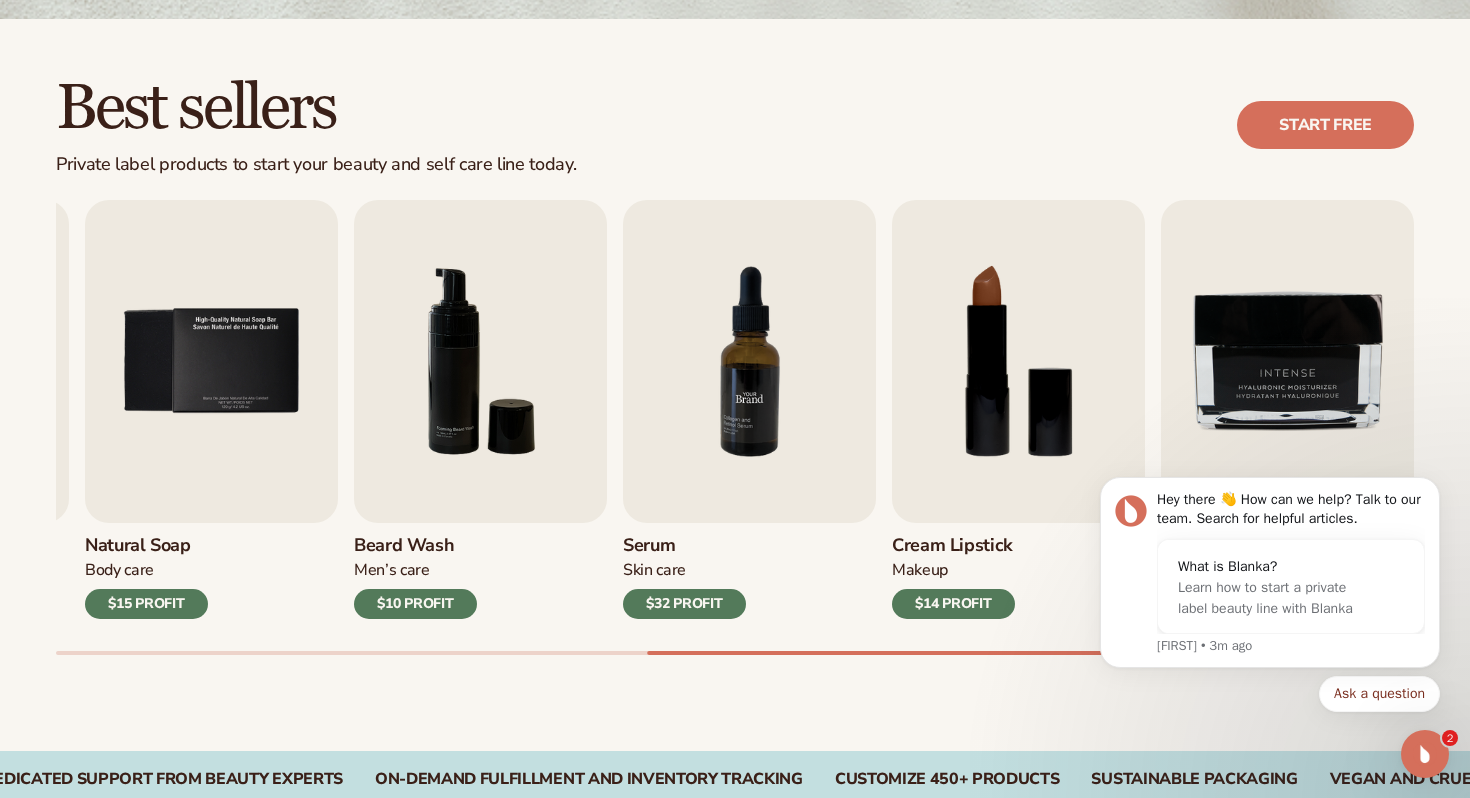 click at bounding box center [749, 361] 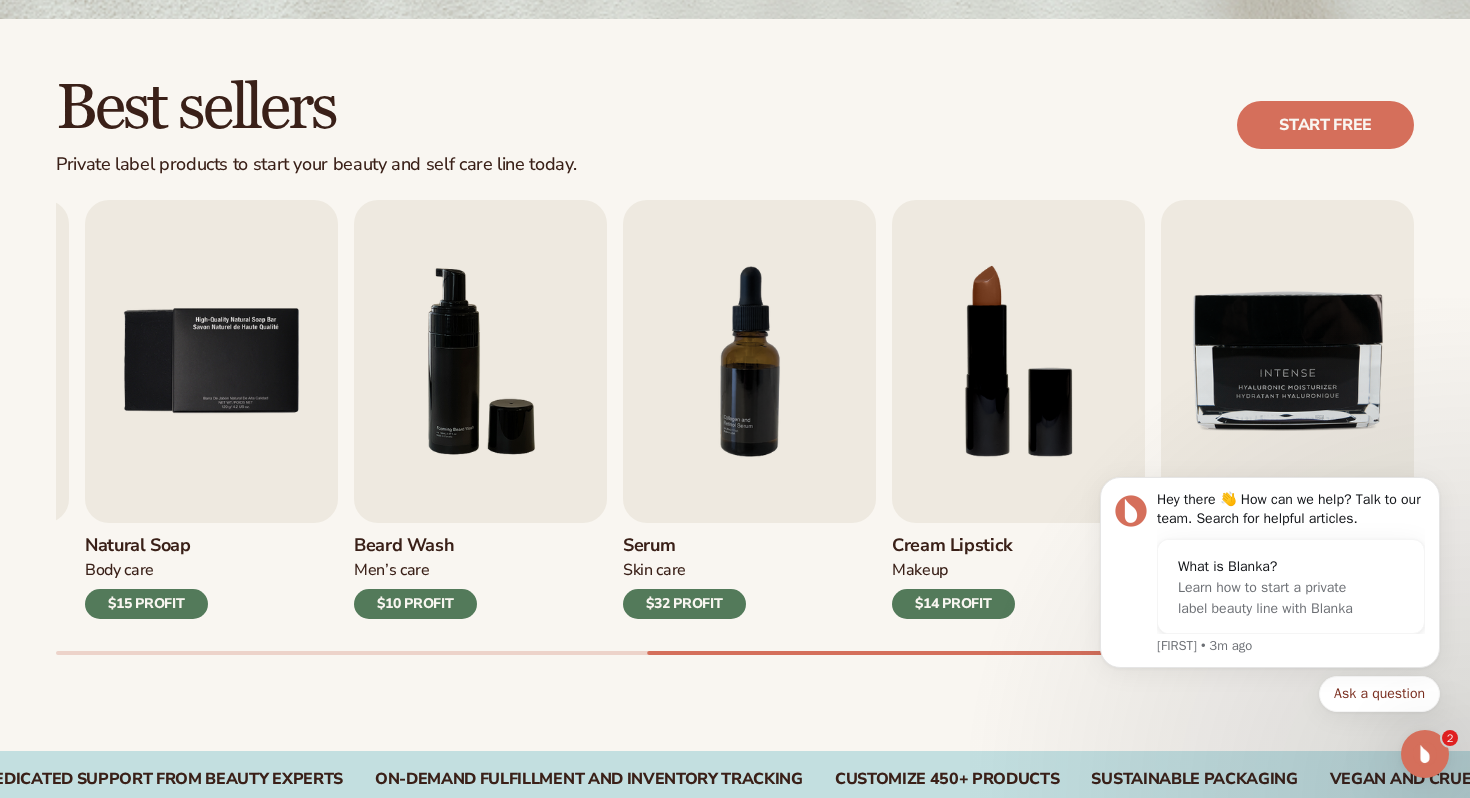 click on "$32 PROFIT" at bounding box center [684, 604] 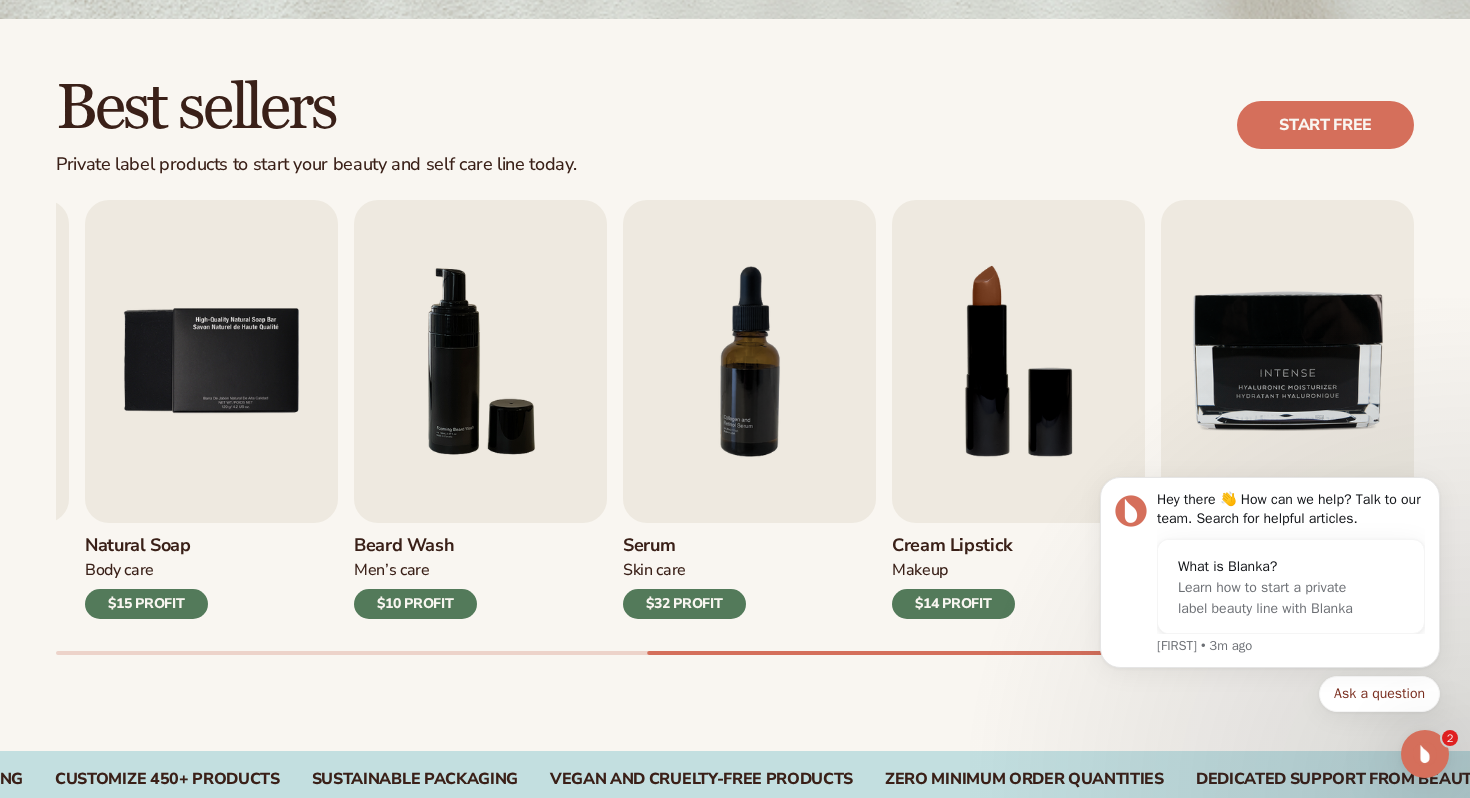 click on "Skin Care" at bounding box center (684, 570) 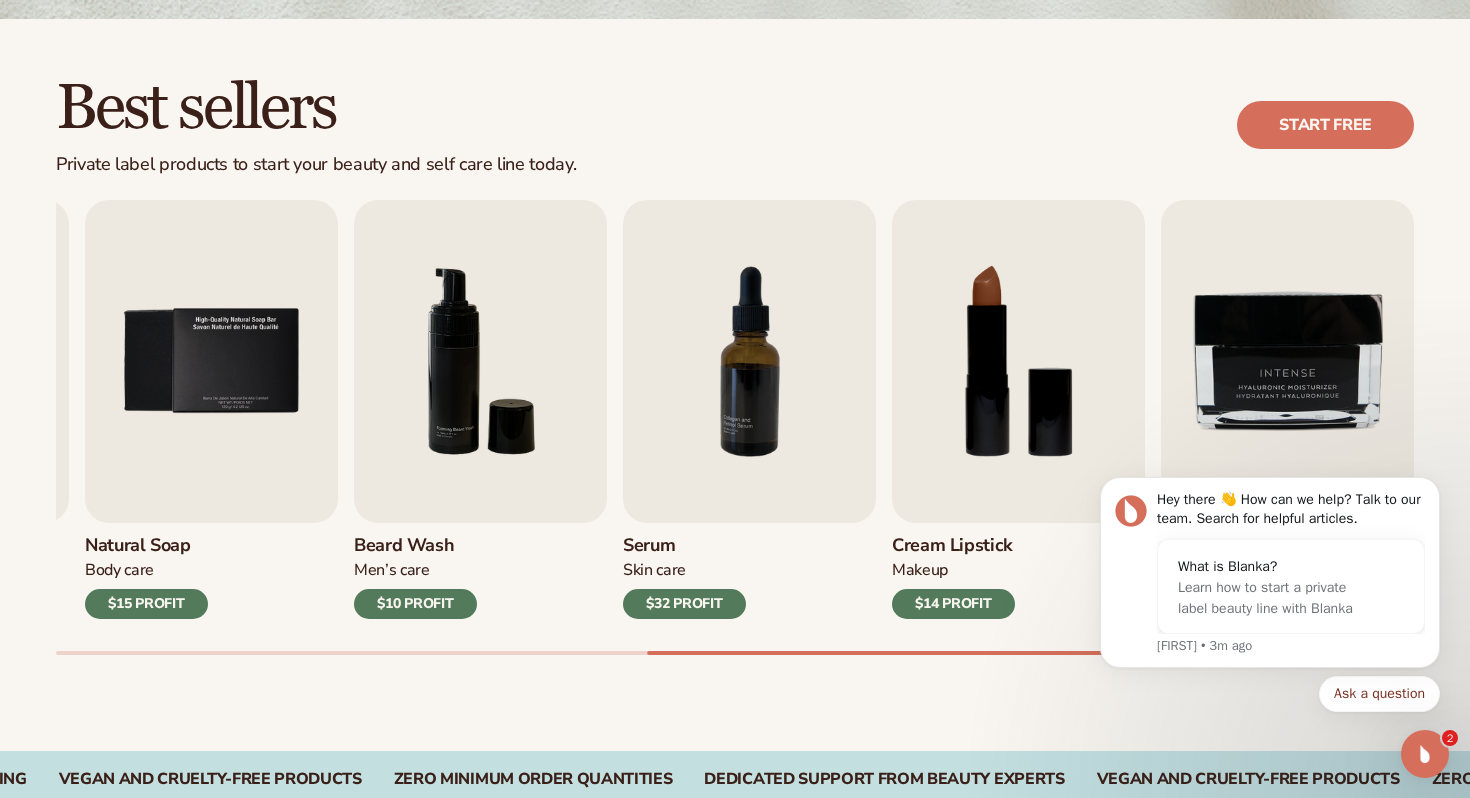 click on "Serum
Skin Care
$32 PROFIT" at bounding box center [749, 571] 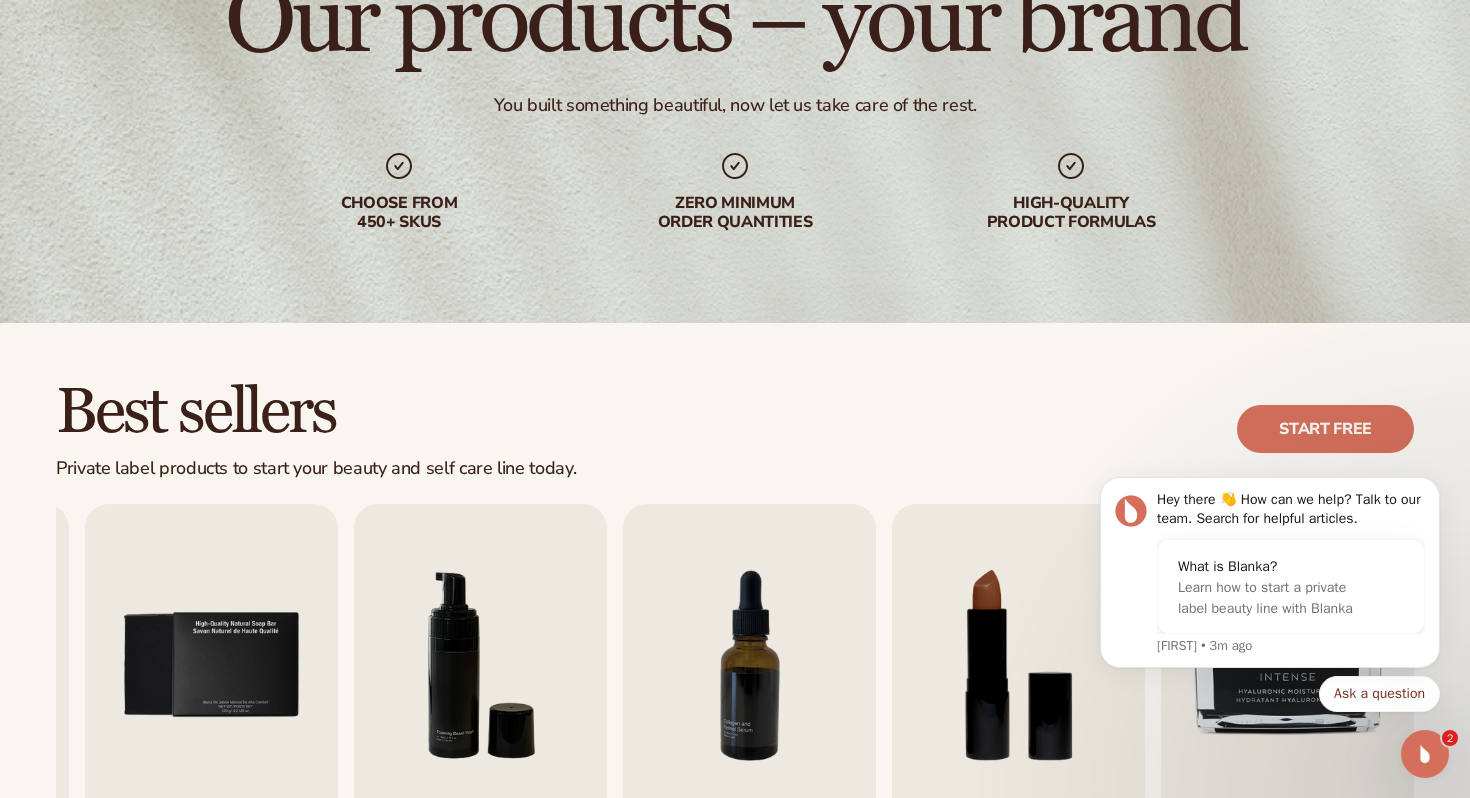 scroll, scrollTop: 0, scrollLeft: 0, axis: both 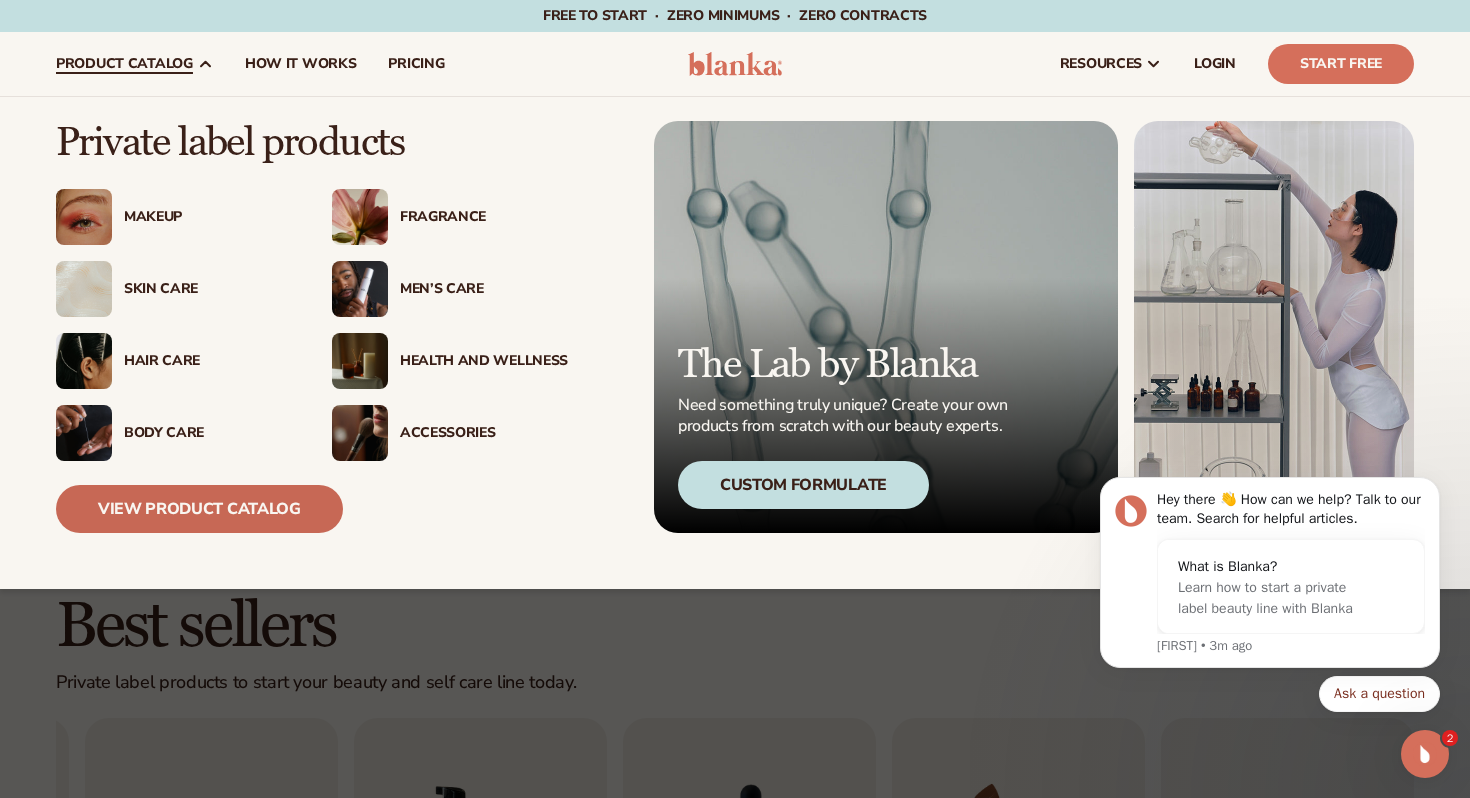 click on "View Product Catalog" at bounding box center (199, 509) 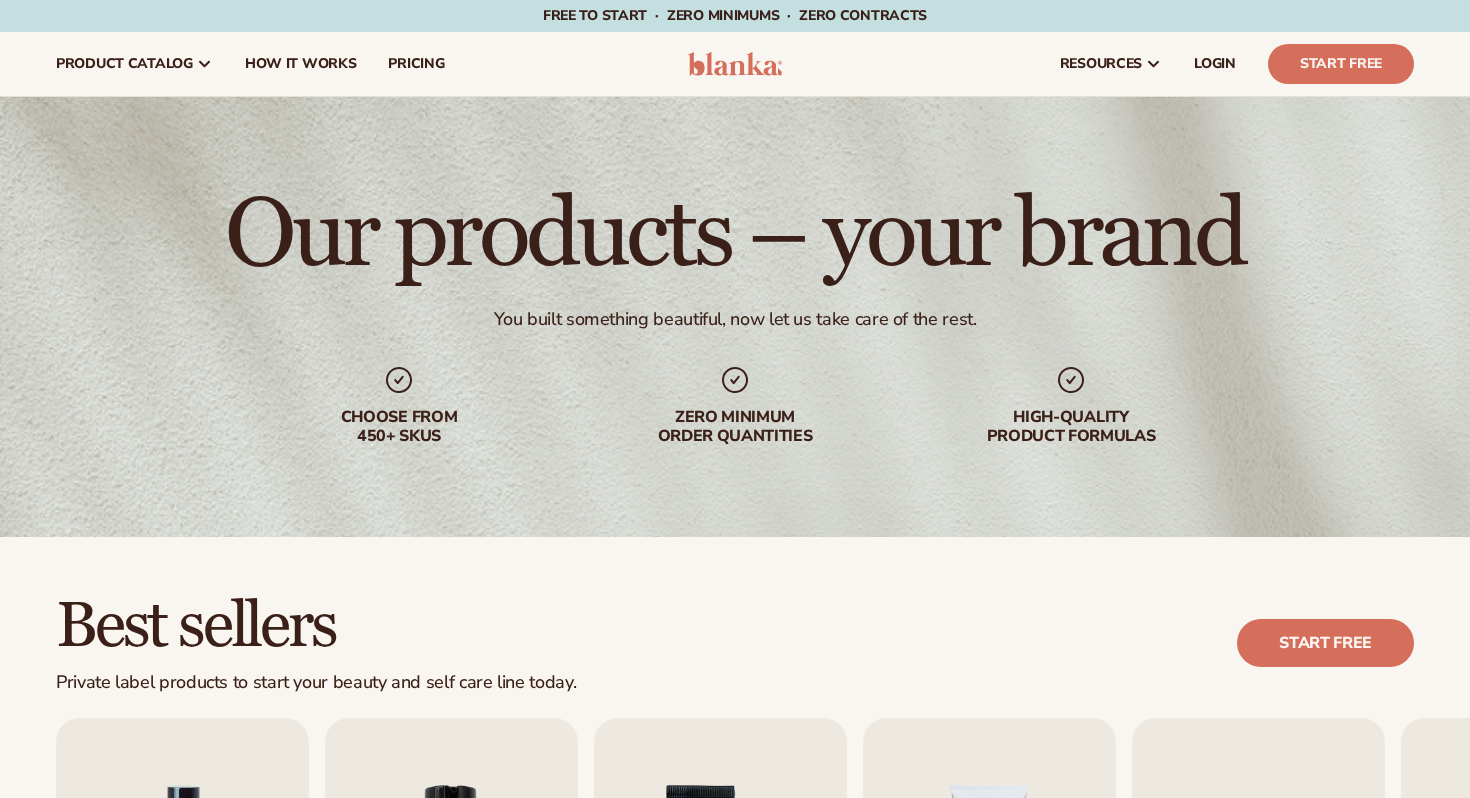 scroll, scrollTop: 0, scrollLeft: 0, axis: both 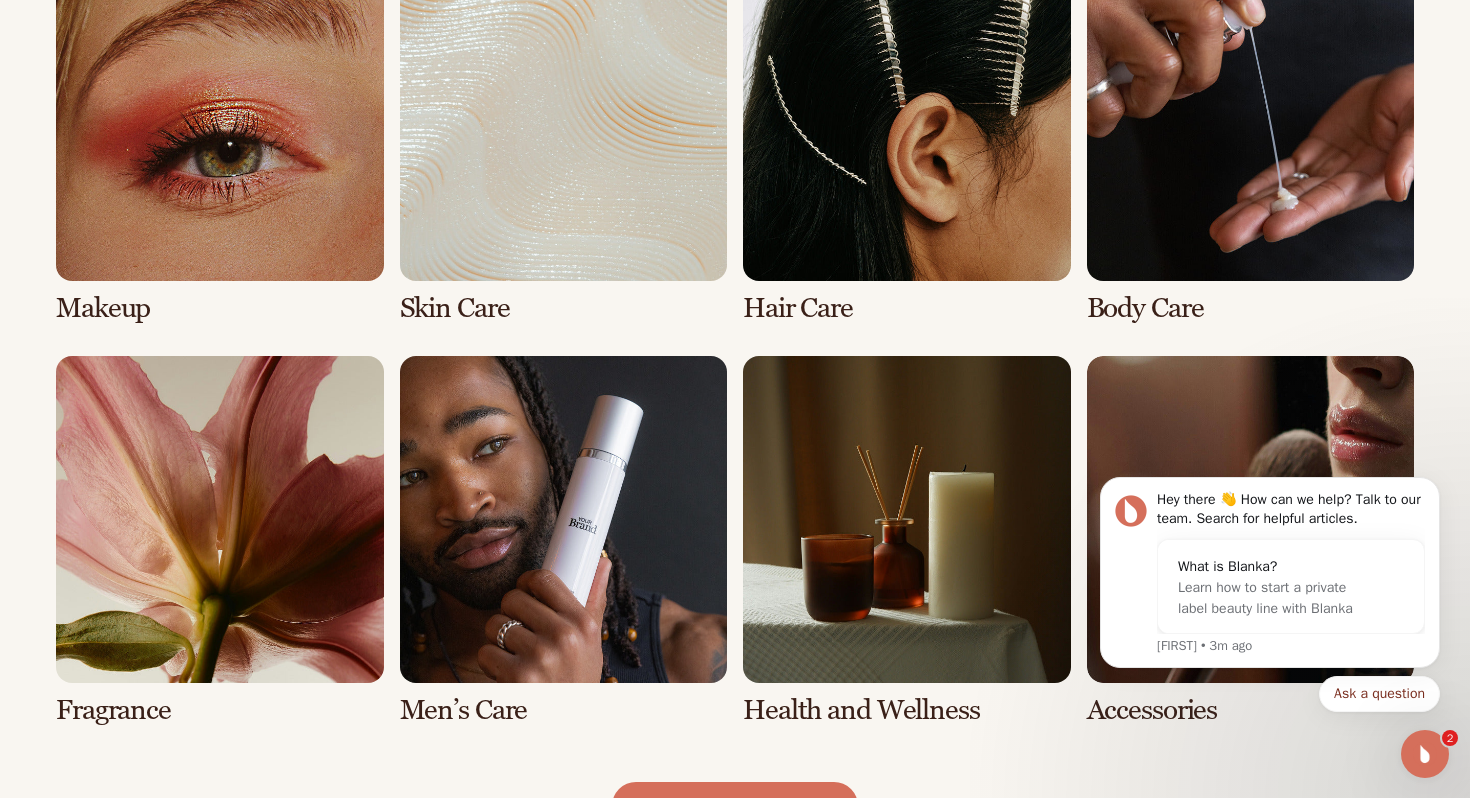 click at bounding box center (220, 139) 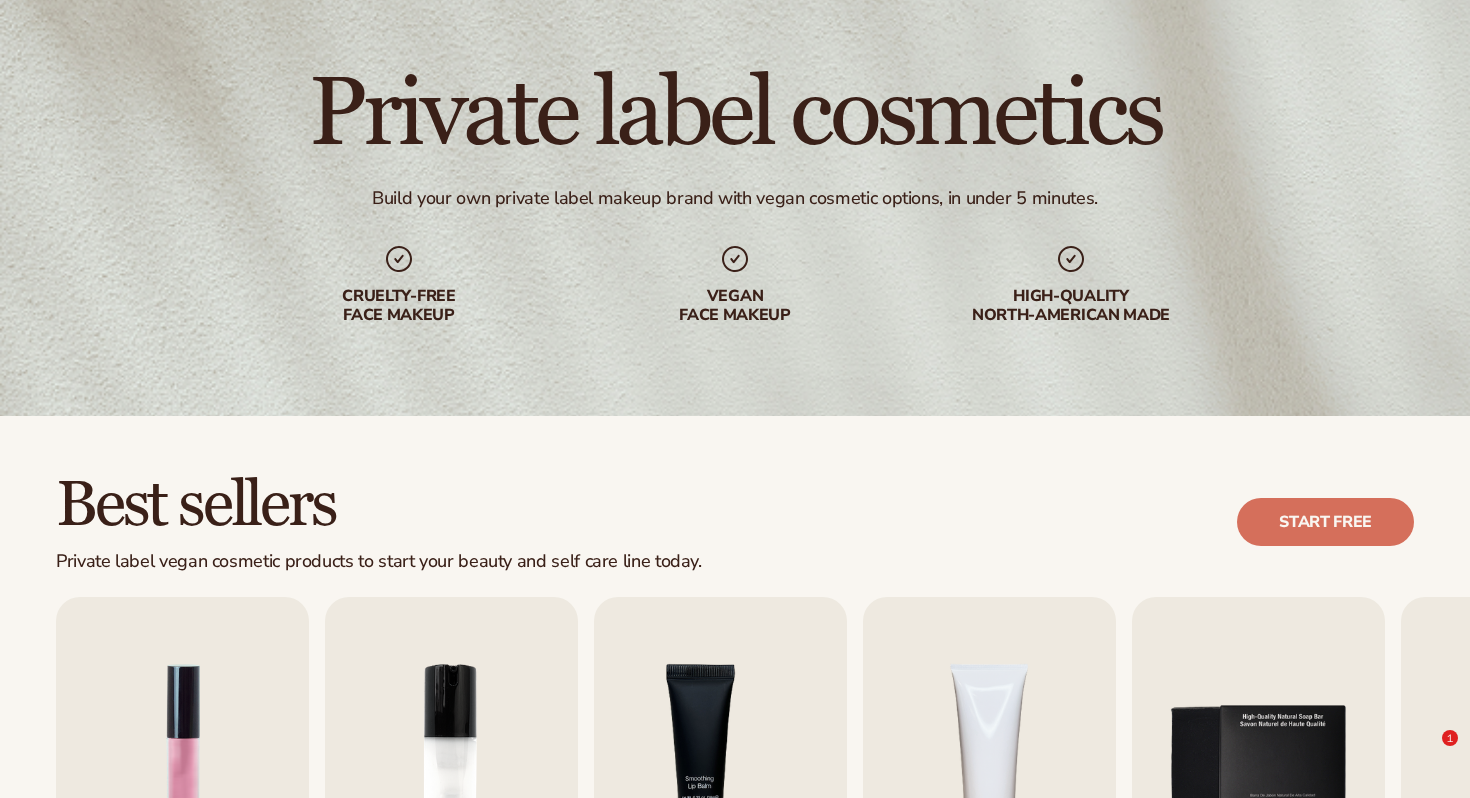 scroll, scrollTop: 348, scrollLeft: 0, axis: vertical 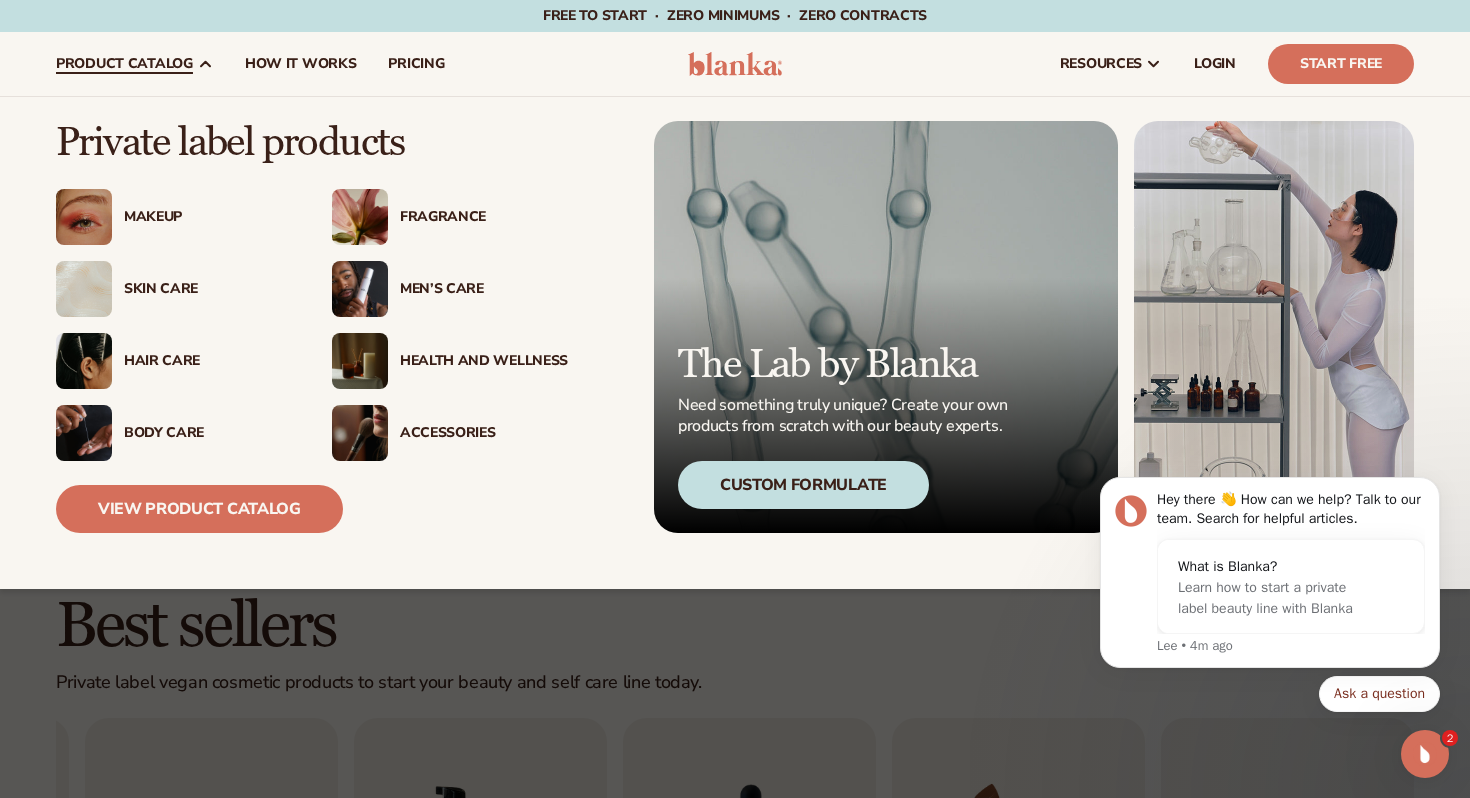click at bounding box center [360, 361] 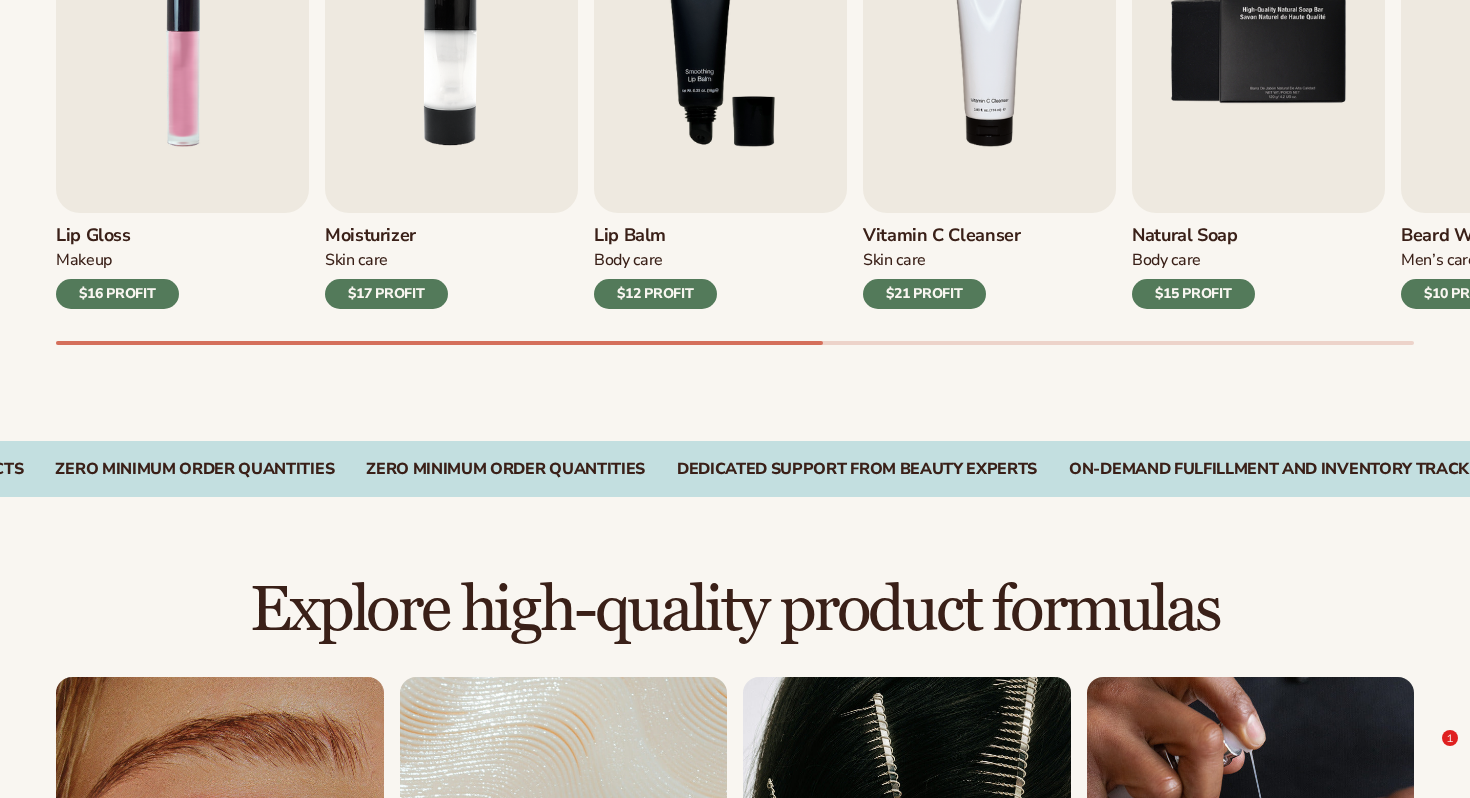 scroll, scrollTop: 969, scrollLeft: 0, axis: vertical 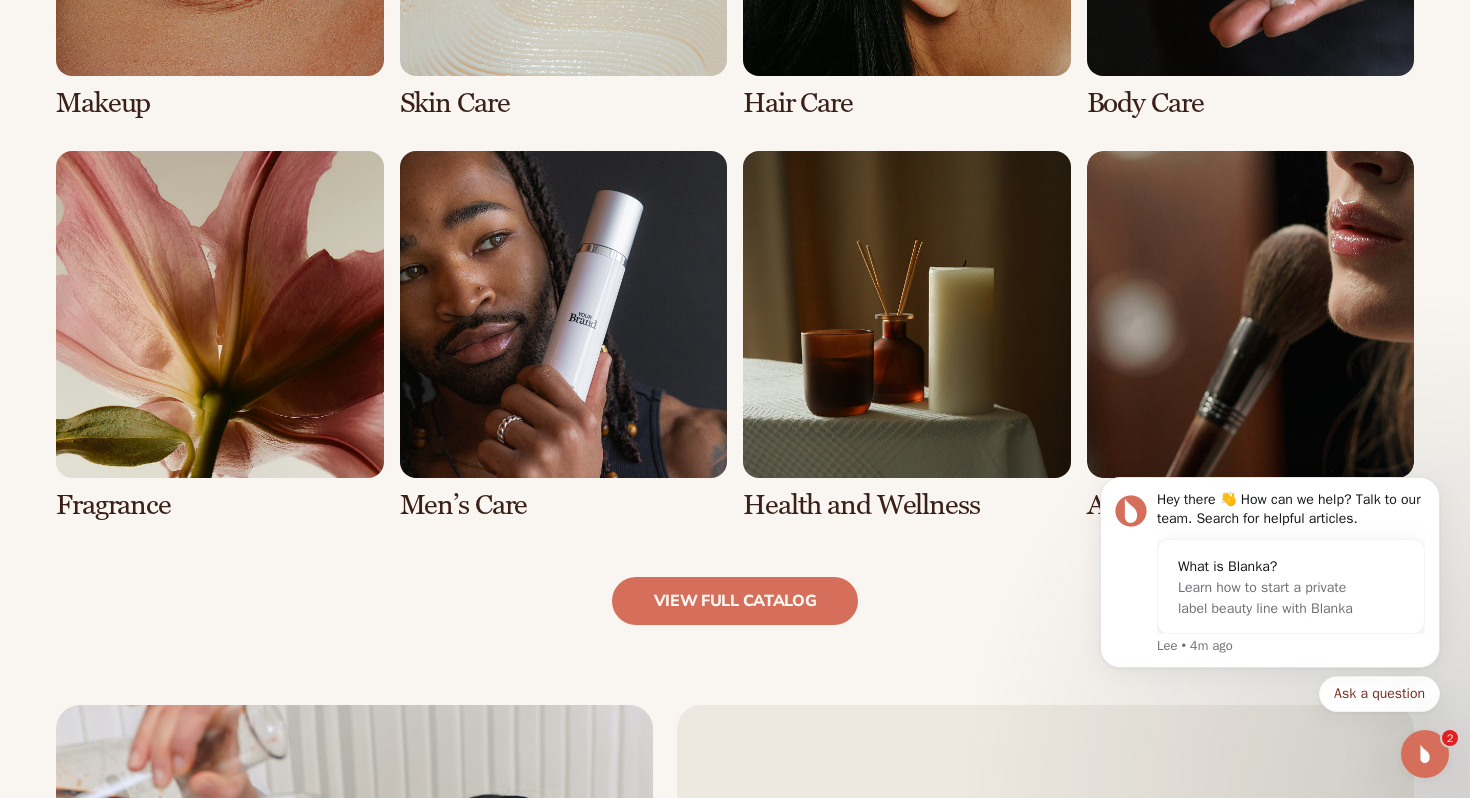 click at bounding box center (564, 336) 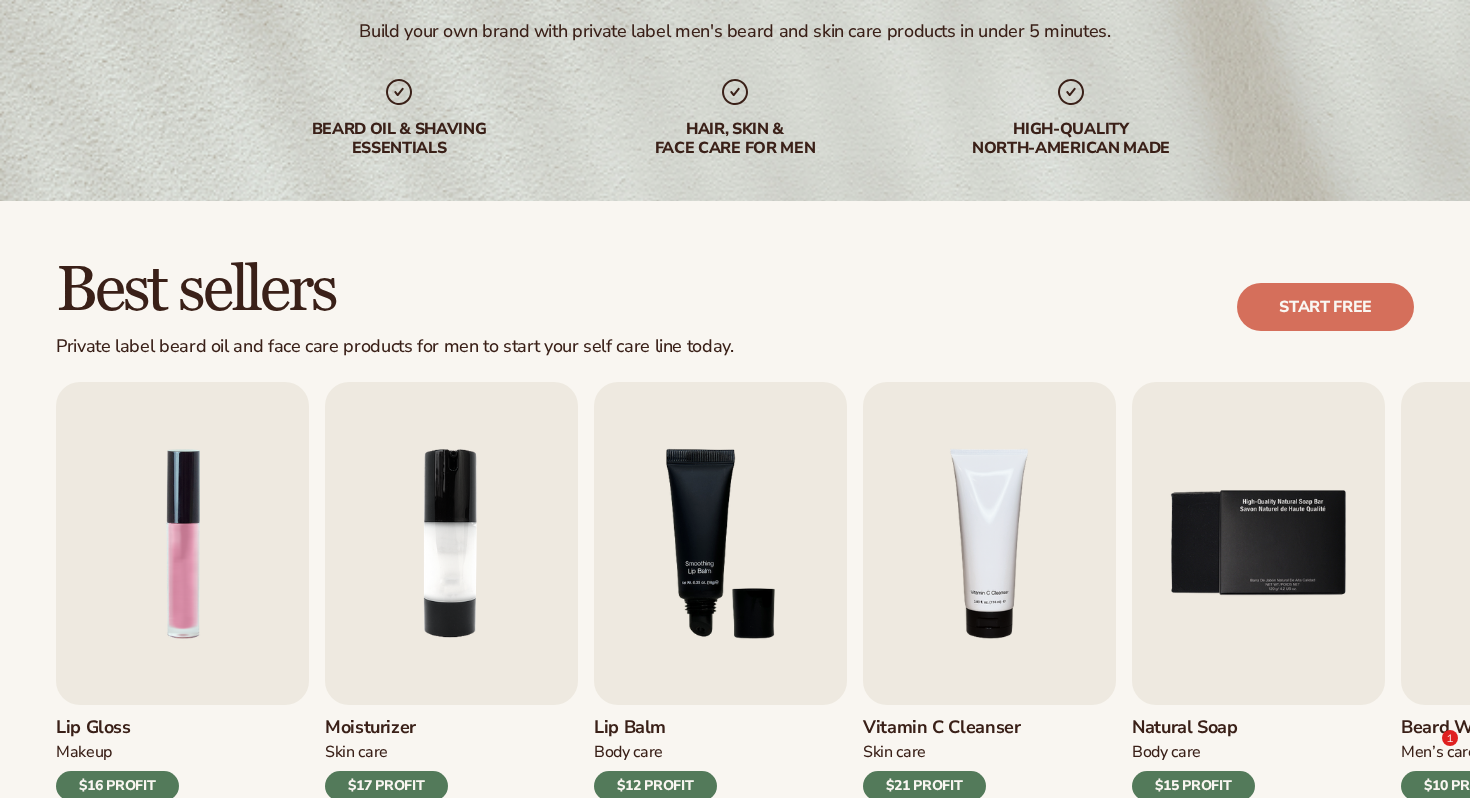 scroll, scrollTop: 385, scrollLeft: 0, axis: vertical 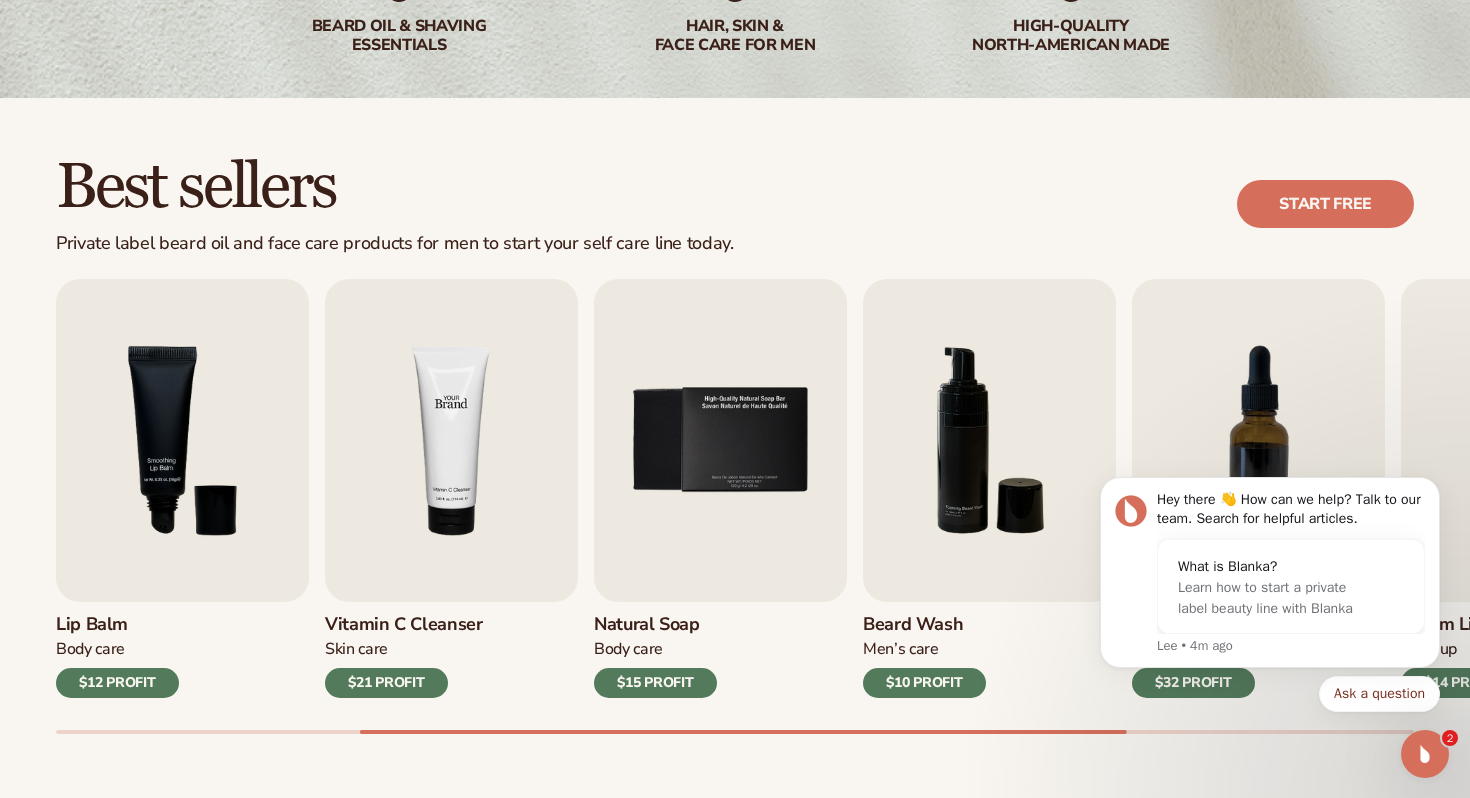 click at bounding box center [451, 440] 